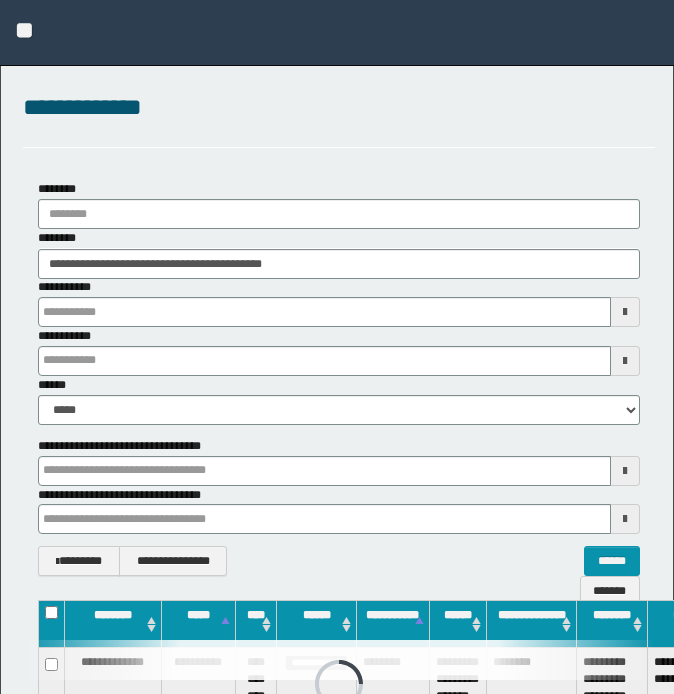 scroll, scrollTop: 0, scrollLeft: 0, axis: both 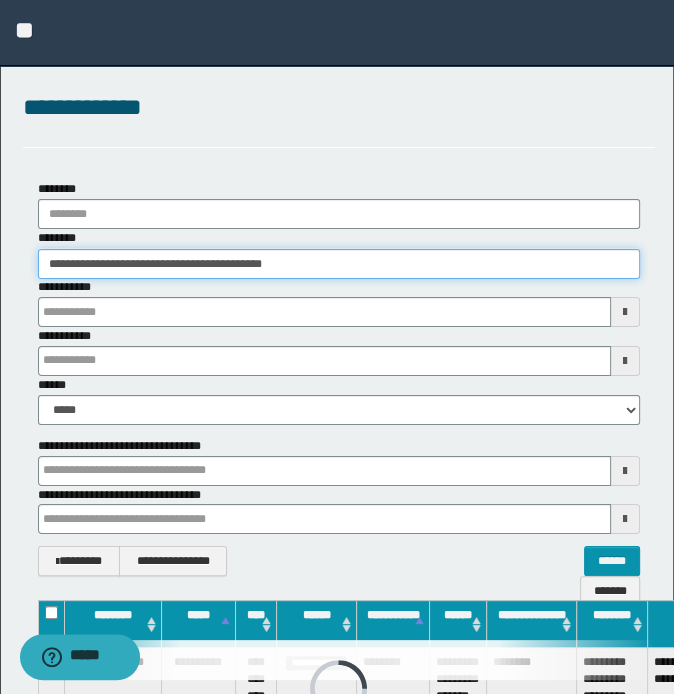 drag, startPoint x: 354, startPoint y: 249, endPoint x: -5, endPoint y: 248, distance: 359.0014 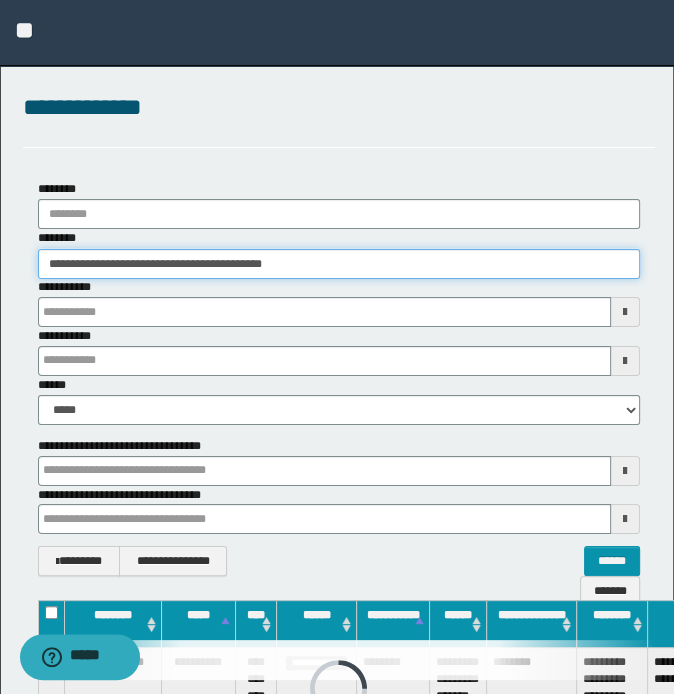 click on "**********" at bounding box center (337, 347) 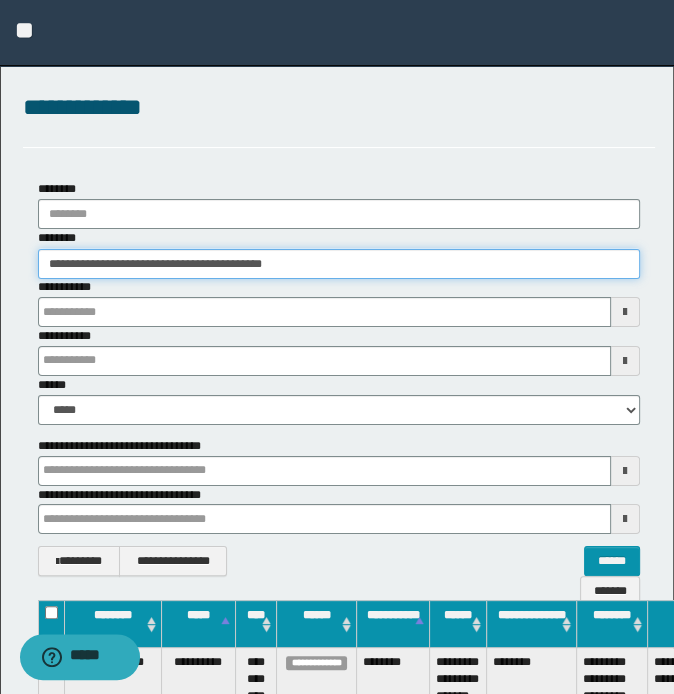 paste 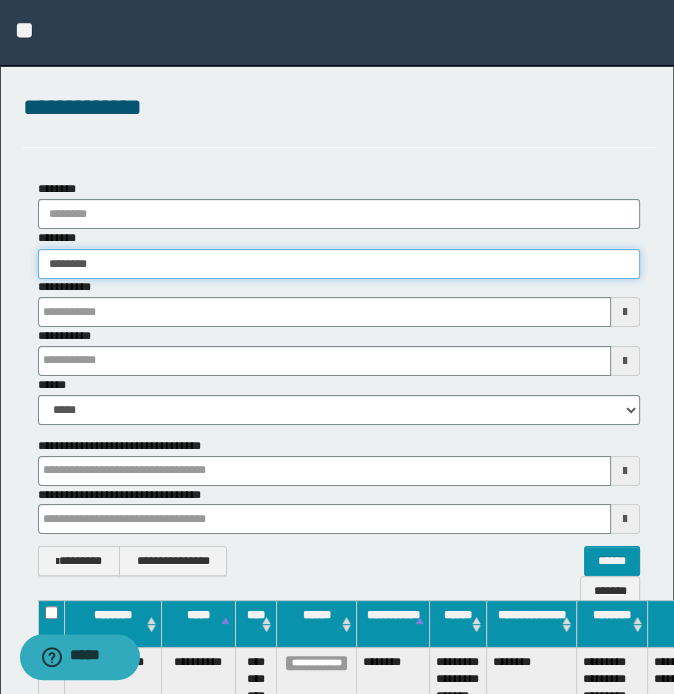 type on "********" 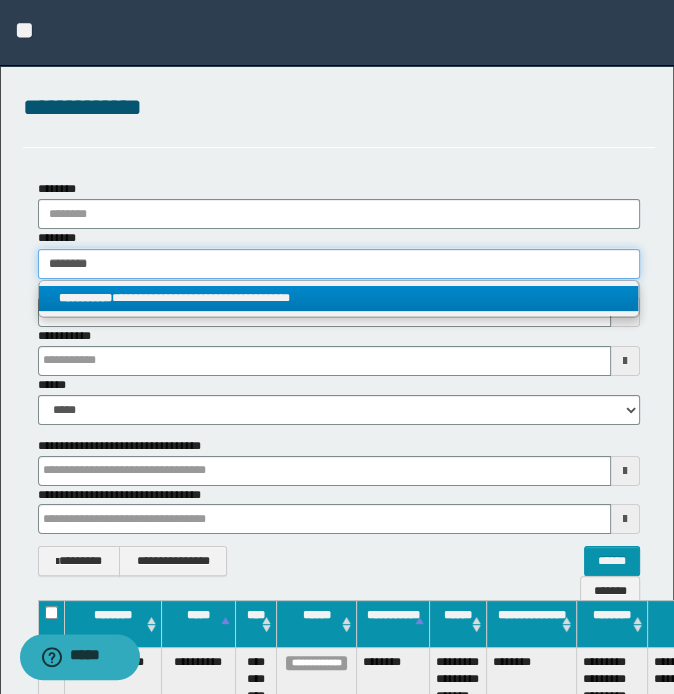 type on "********" 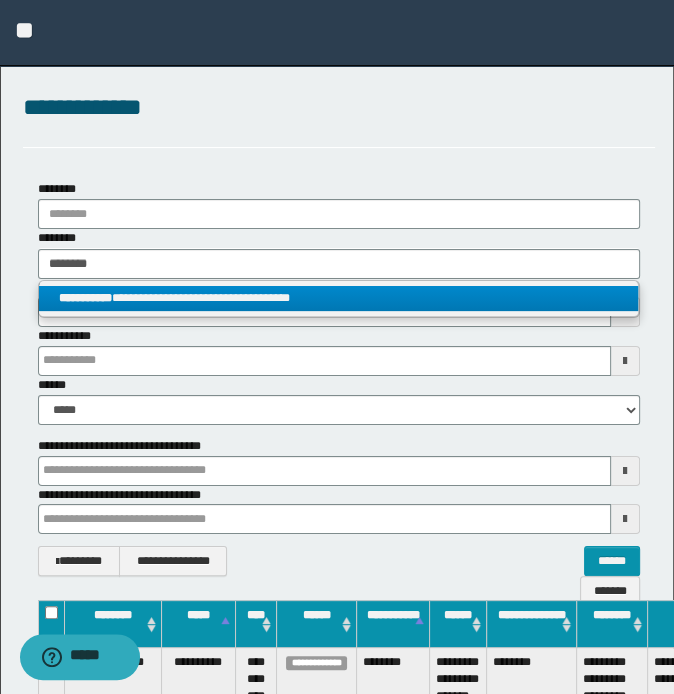 click on "**********" at bounding box center [339, 298] 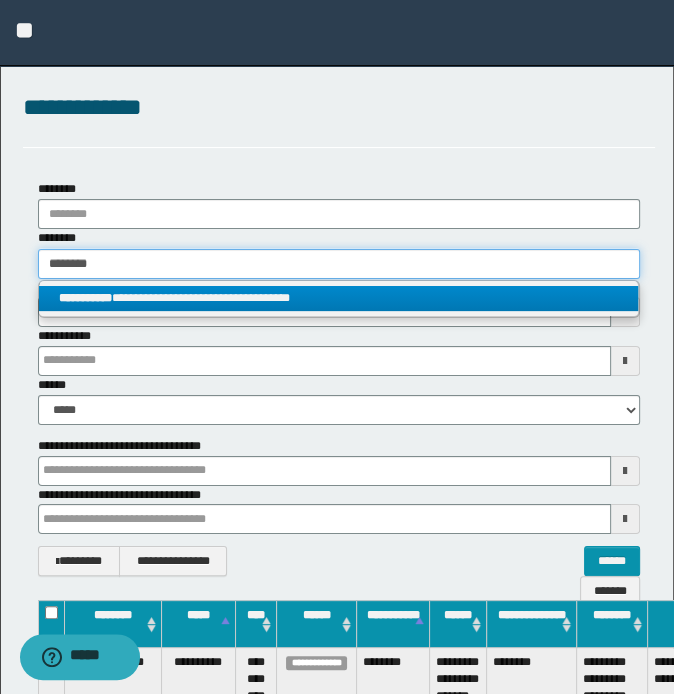 type 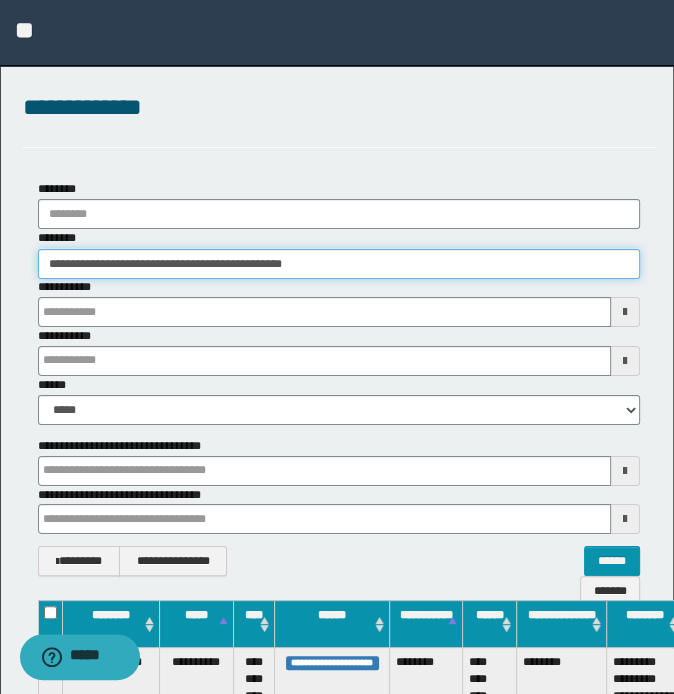 scroll, scrollTop: 0, scrollLeft: 200, axis: horizontal 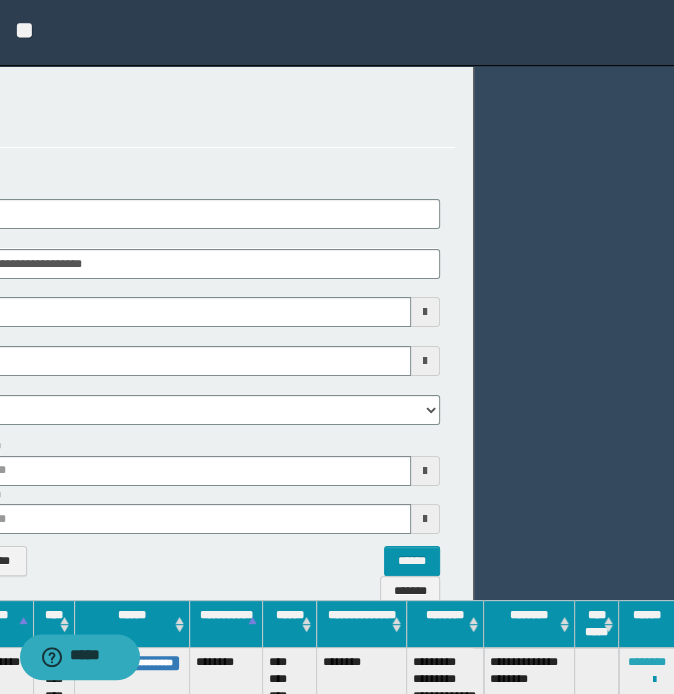 click on "********" at bounding box center [647, 662] 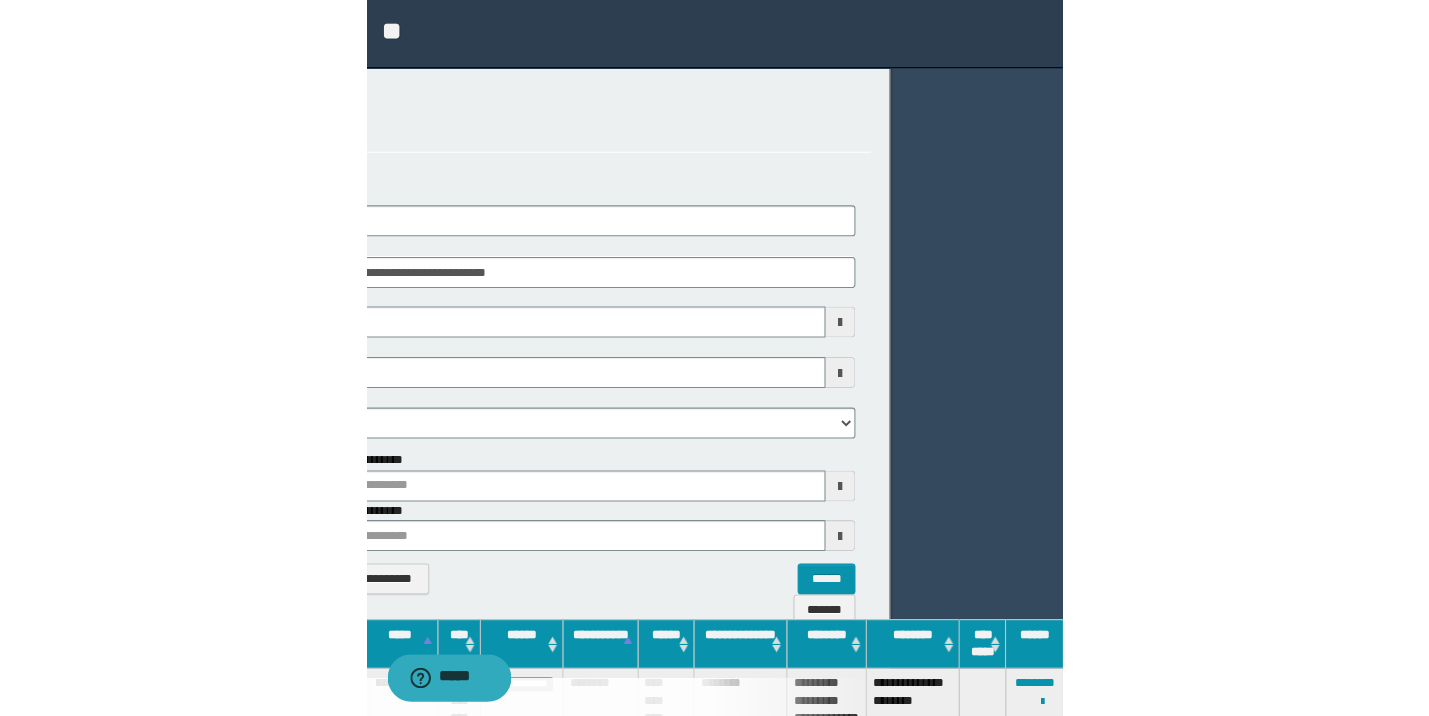 scroll, scrollTop: 0, scrollLeft: 0, axis: both 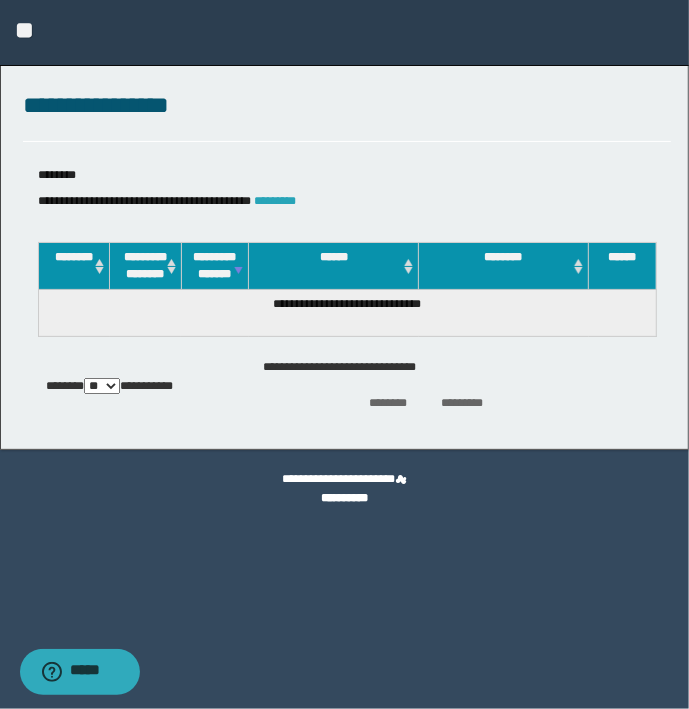 click on "*********" at bounding box center [275, 201] 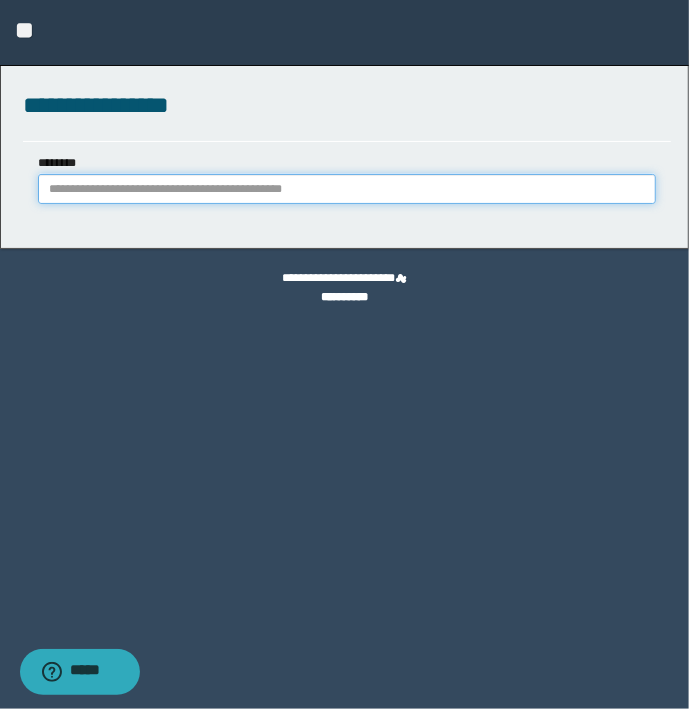 click on "********" at bounding box center [347, 189] 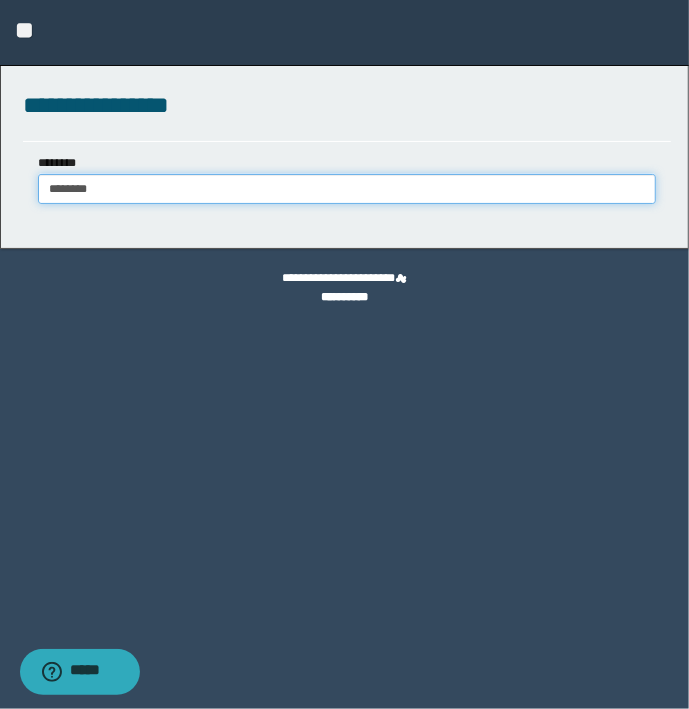 type on "********" 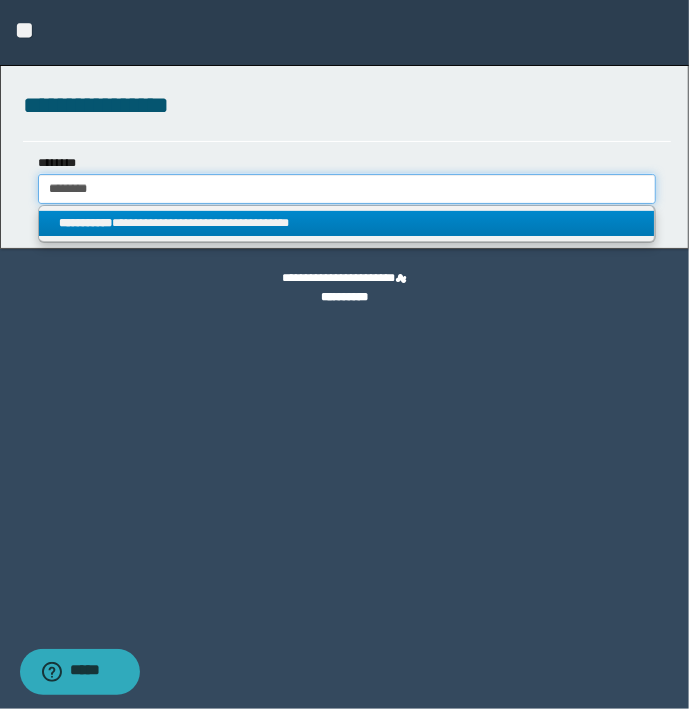 type on "********" 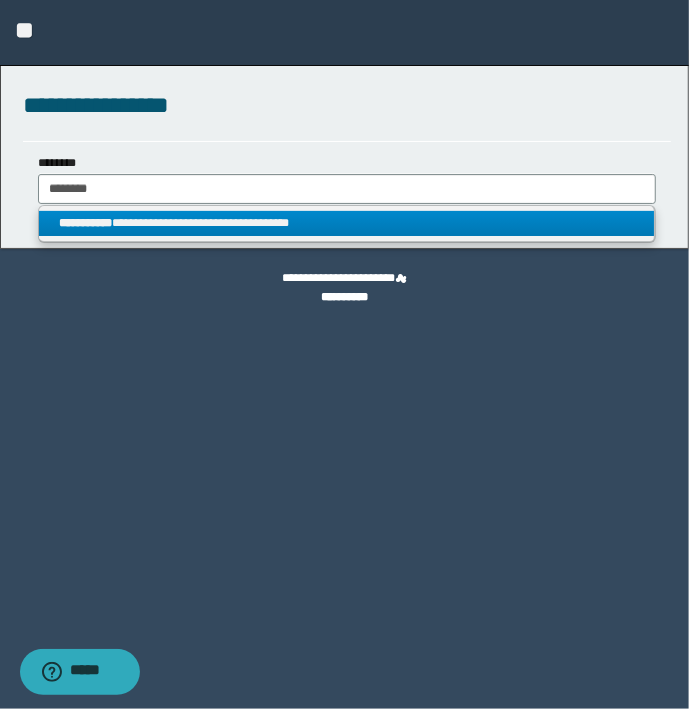 click on "**********" at bounding box center [347, 223] 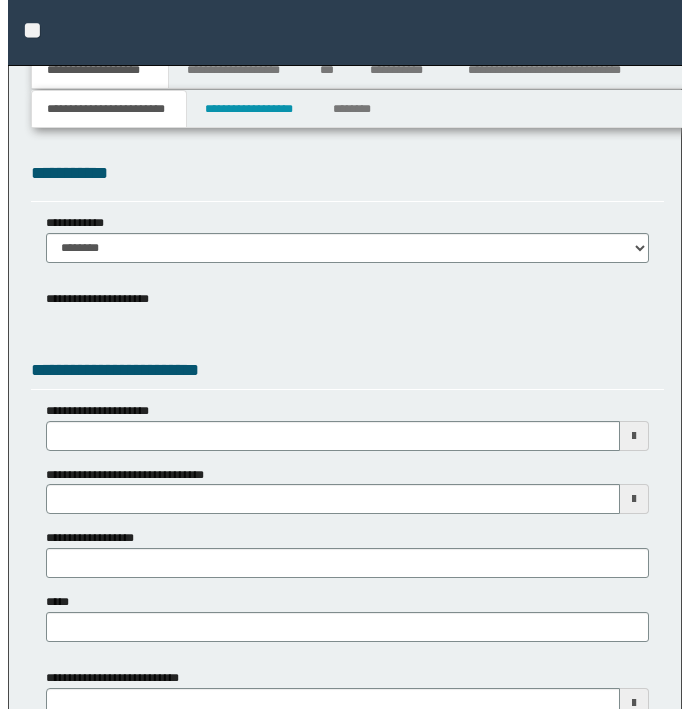 scroll, scrollTop: 0, scrollLeft: 0, axis: both 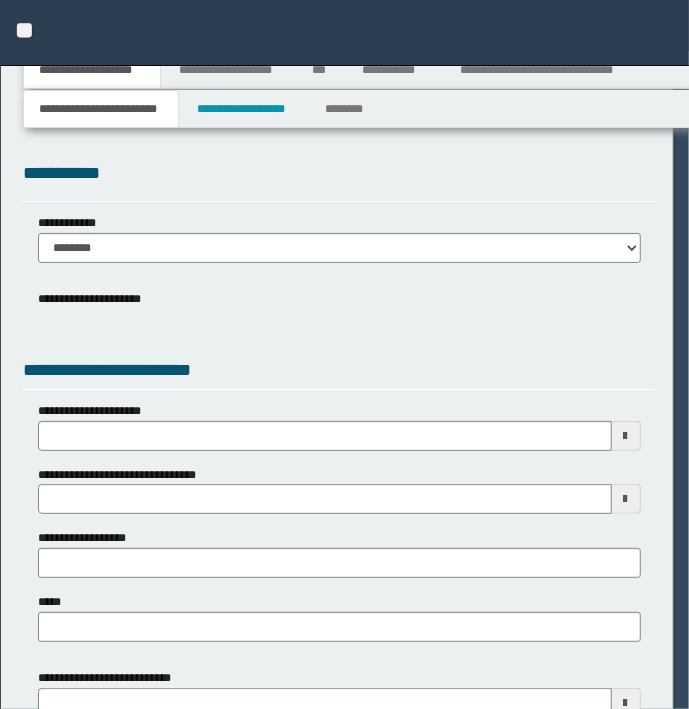 select on "*" 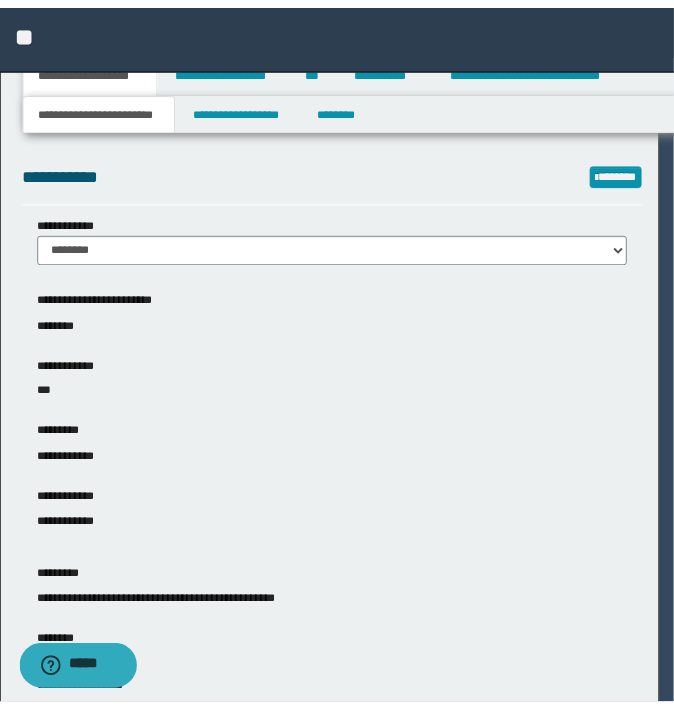 scroll, scrollTop: 0, scrollLeft: 0, axis: both 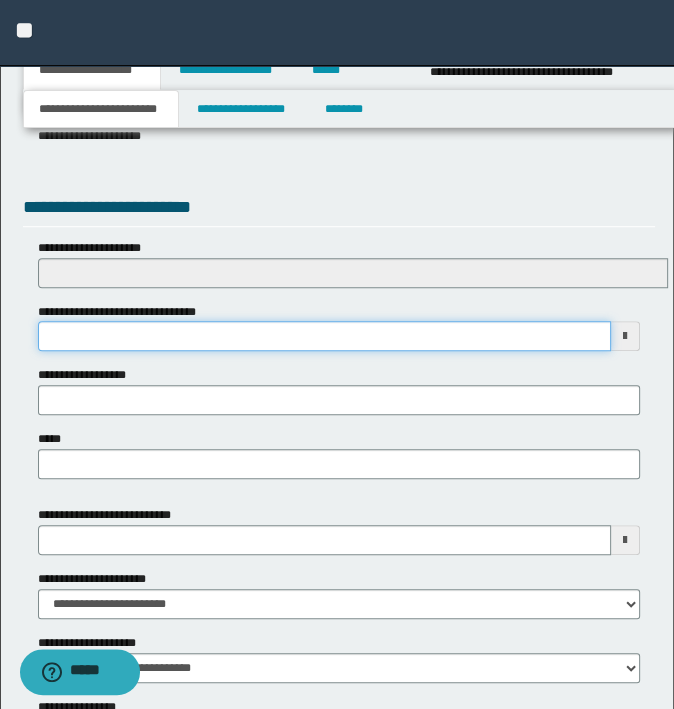 click on "**********" at bounding box center (325, 336) 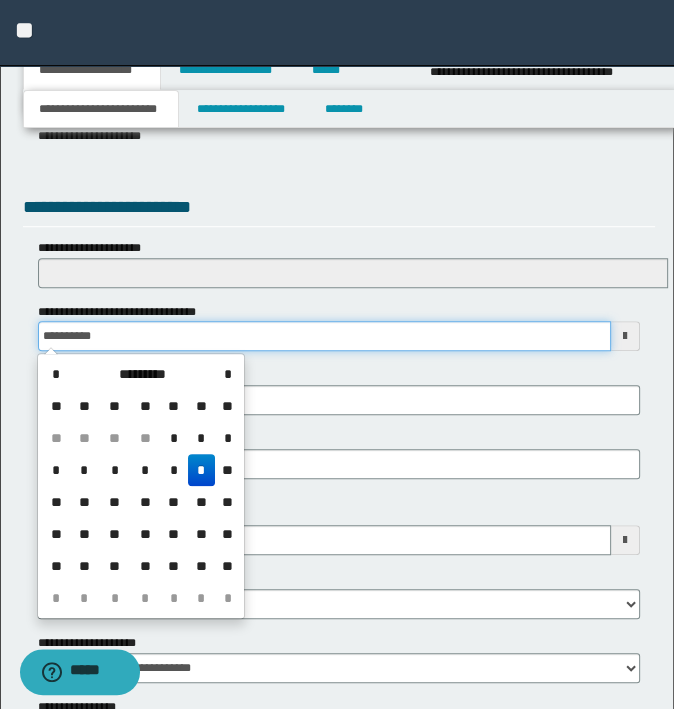 type on "**********" 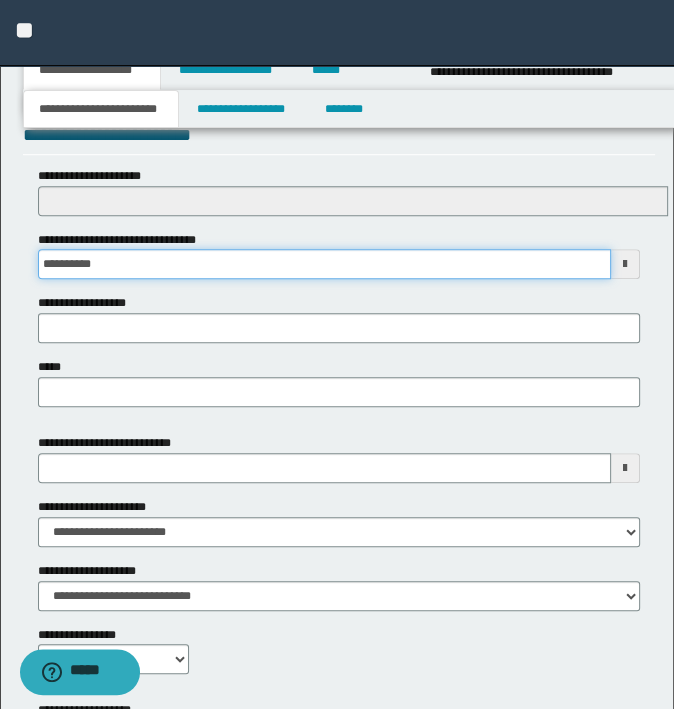 scroll, scrollTop: 935, scrollLeft: 0, axis: vertical 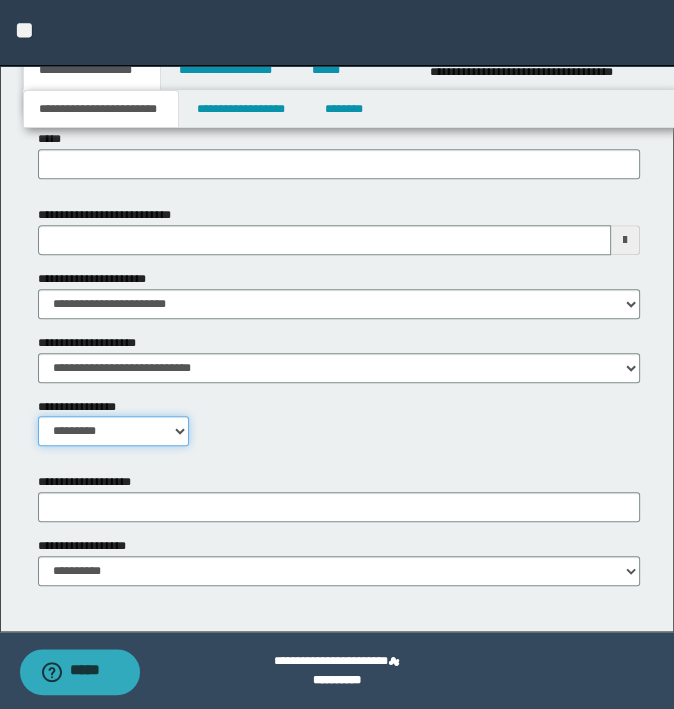 drag, startPoint x: 107, startPoint y: 424, endPoint x: 113, endPoint y: 448, distance: 24.738634 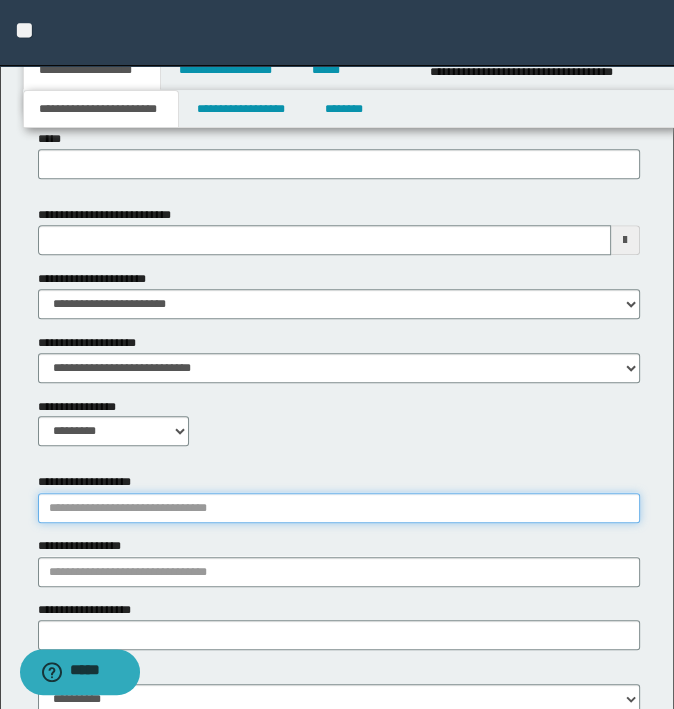 click on "**********" at bounding box center (339, 508) 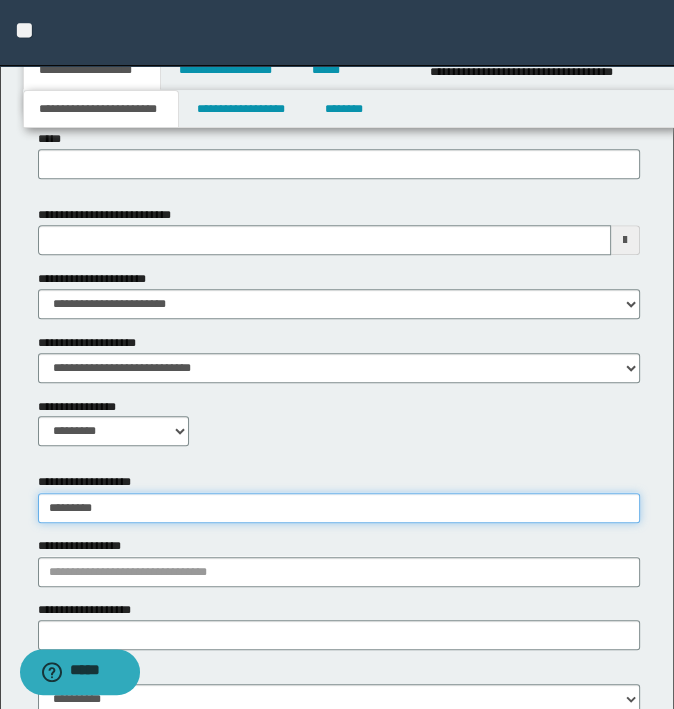 type on "**********" 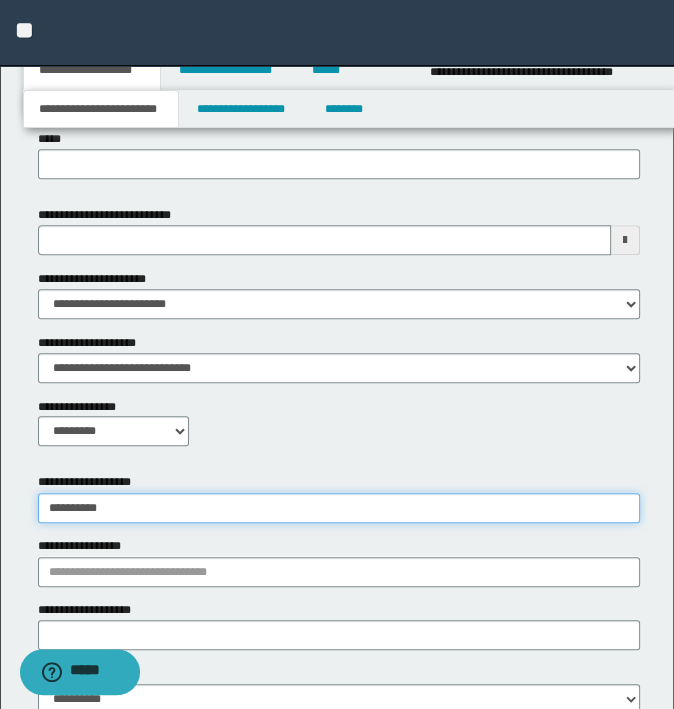 type on "**********" 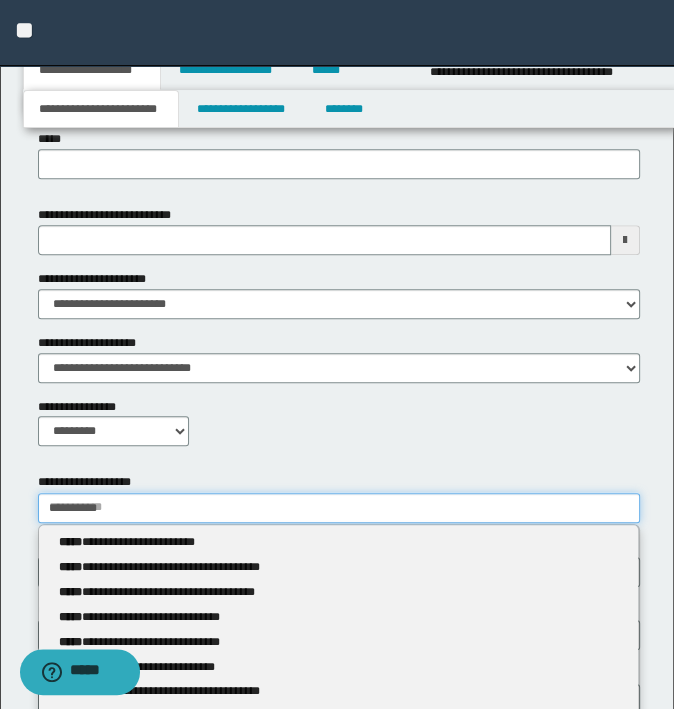 type 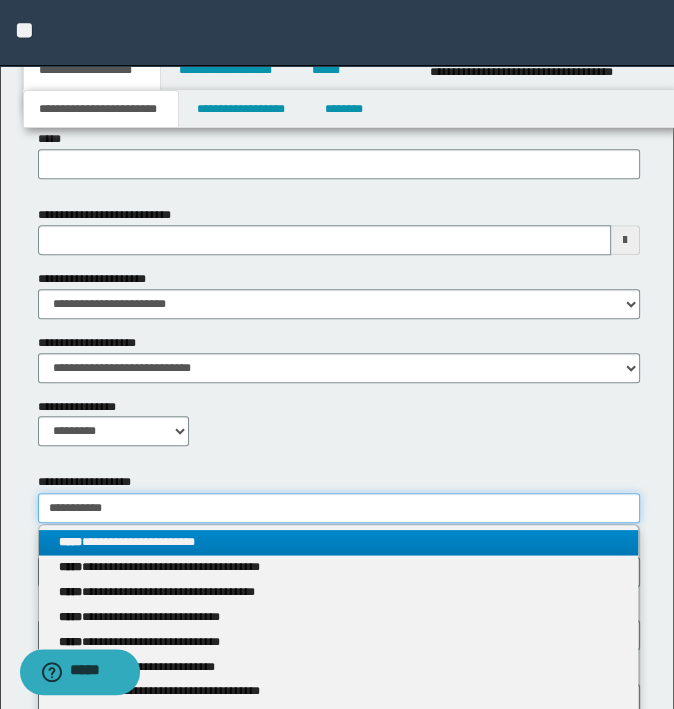 type on "**********" 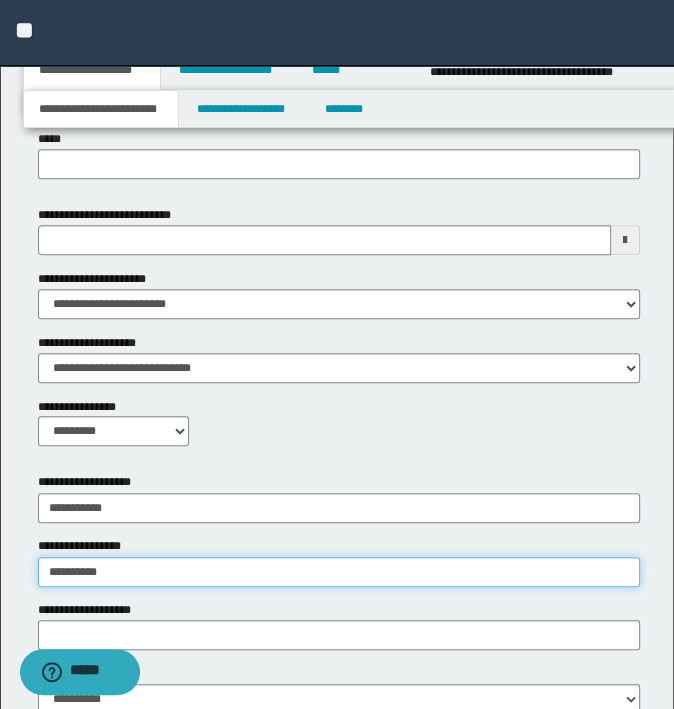 type on "**********" 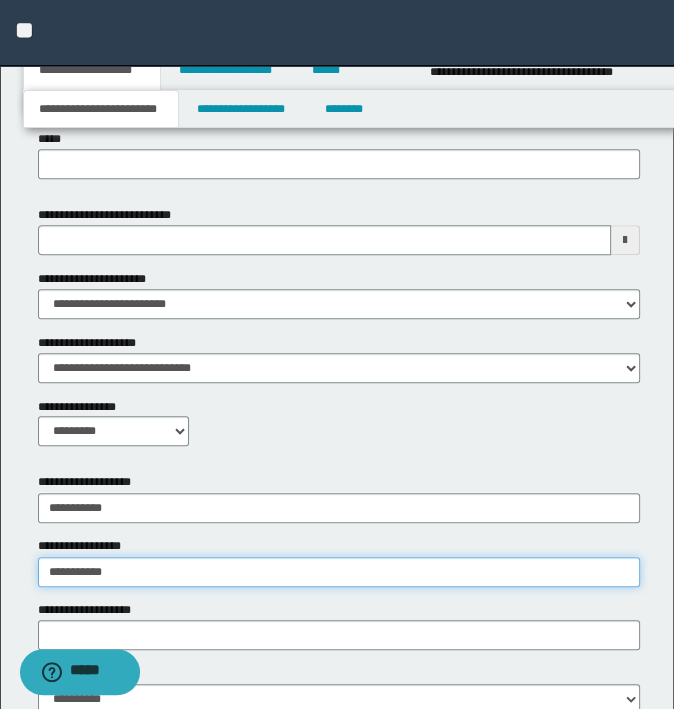 type on "**********" 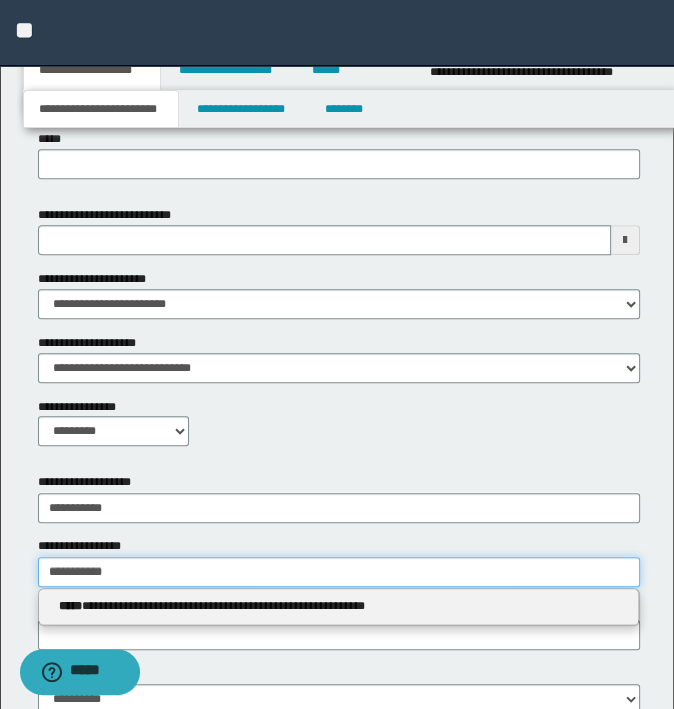 type 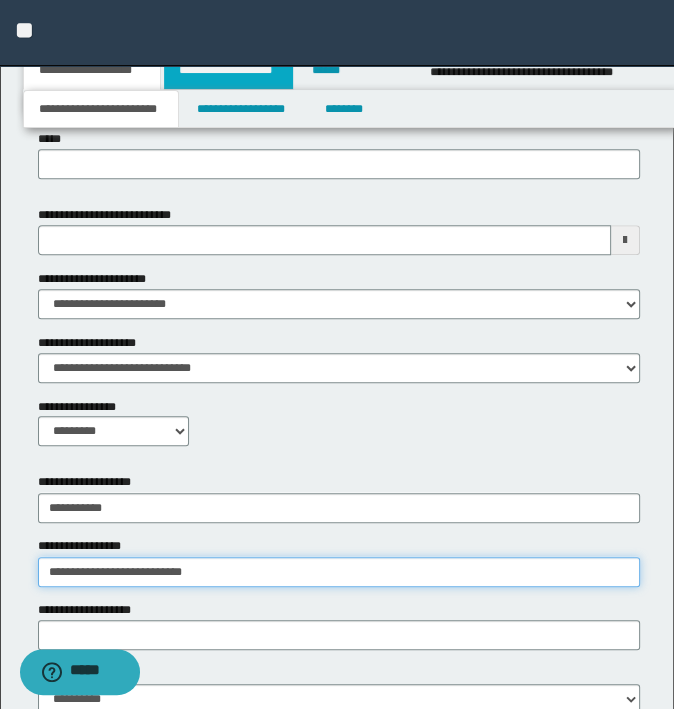 type on "**********" 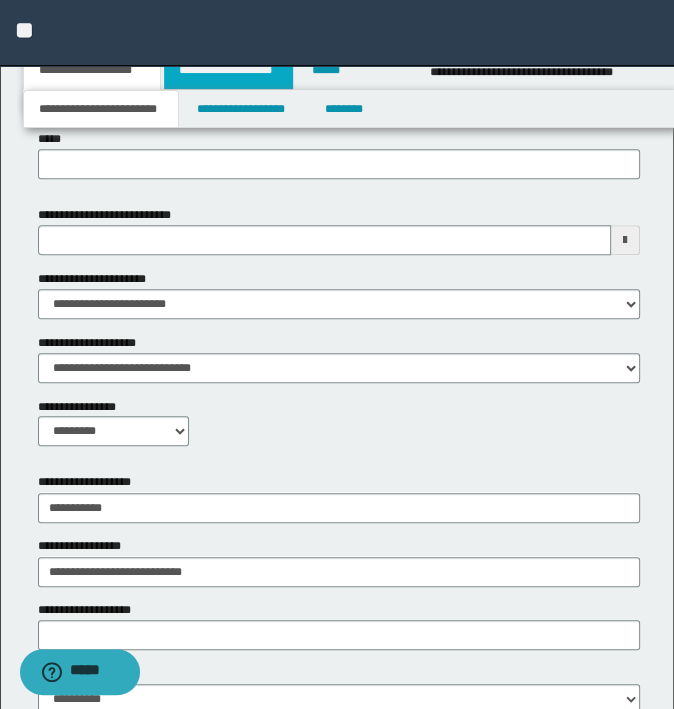click on "**********" at bounding box center (228, 70) 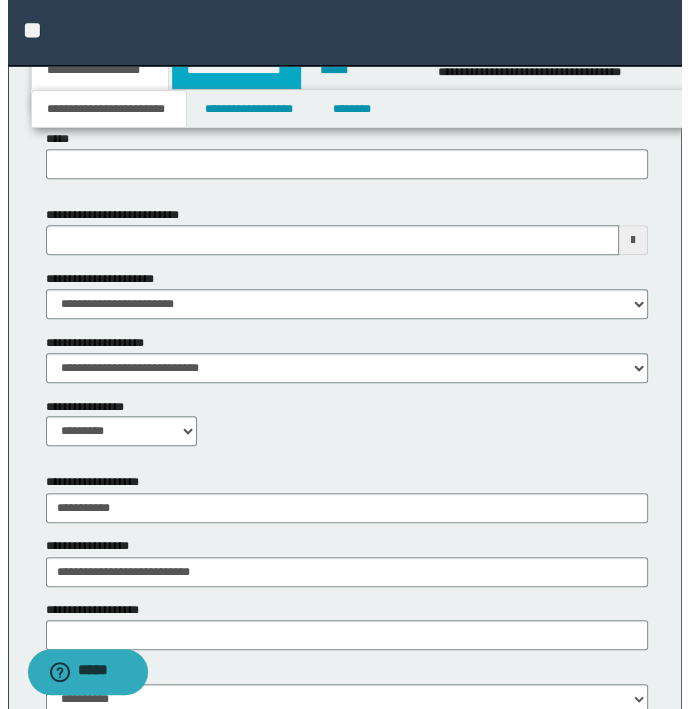 scroll, scrollTop: 0, scrollLeft: 0, axis: both 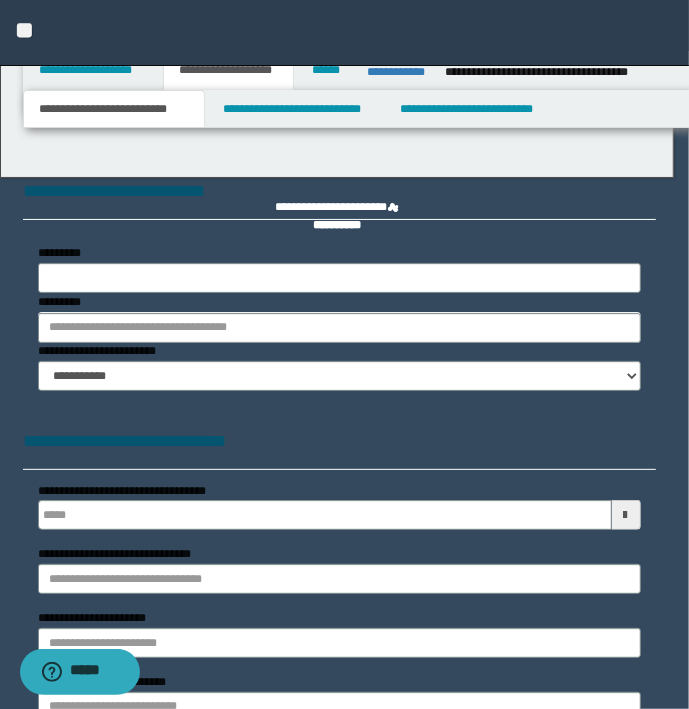 type 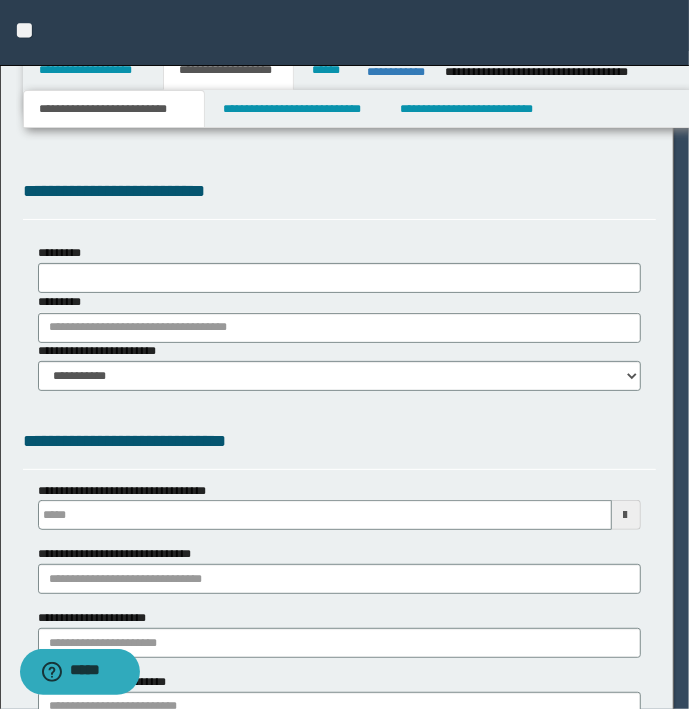 scroll, scrollTop: 0, scrollLeft: 0, axis: both 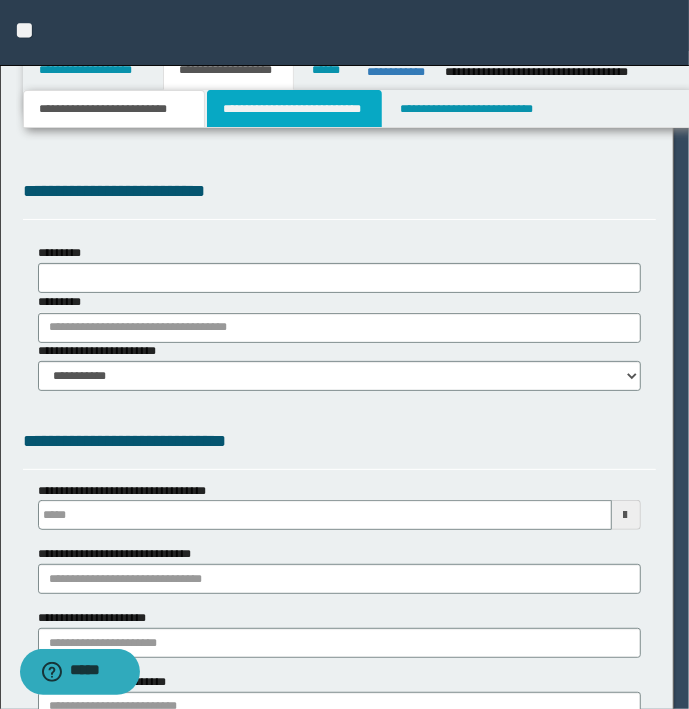 click on "**********" at bounding box center [294, 109] 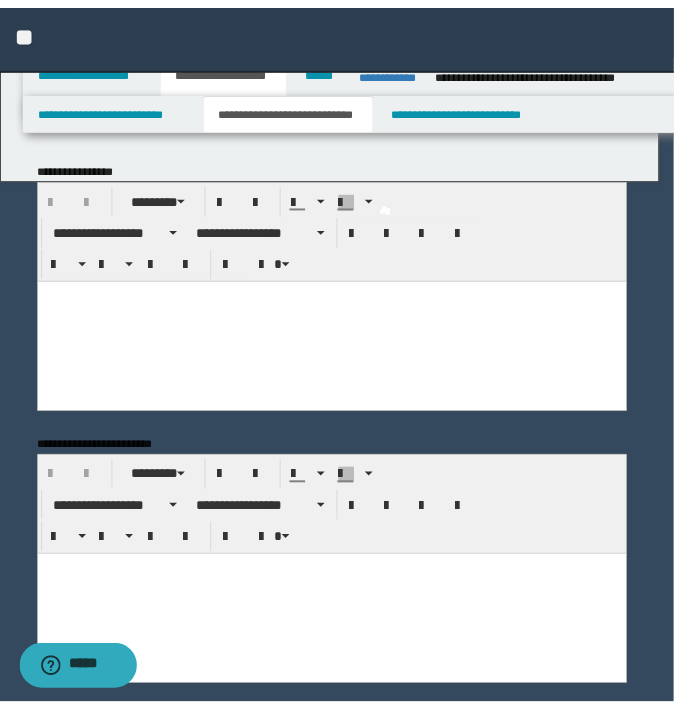 scroll, scrollTop: 0, scrollLeft: 0, axis: both 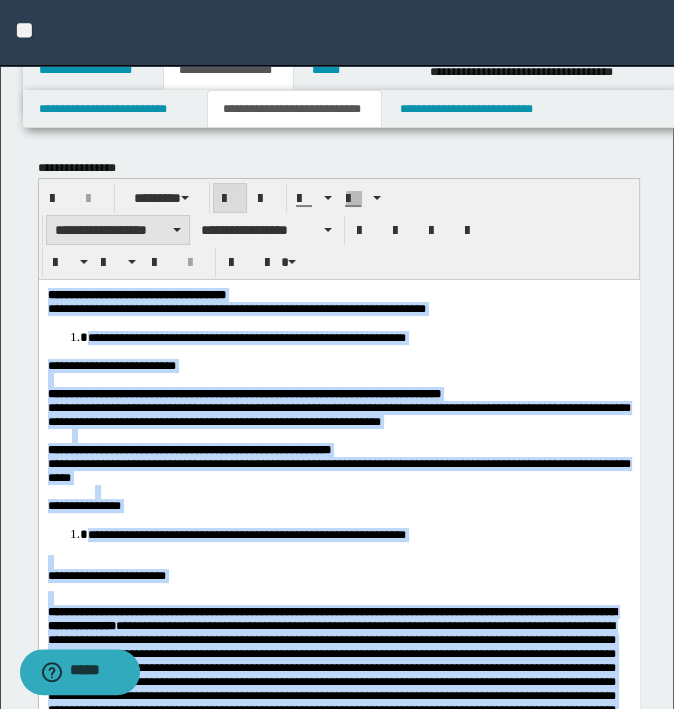 click on "**********" at bounding box center [118, 230] 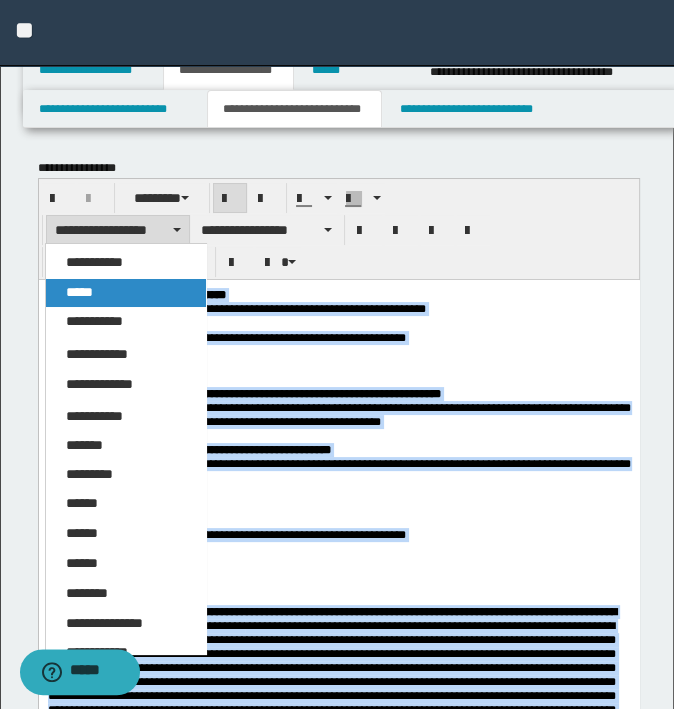 click on "*****" at bounding box center [126, 293] 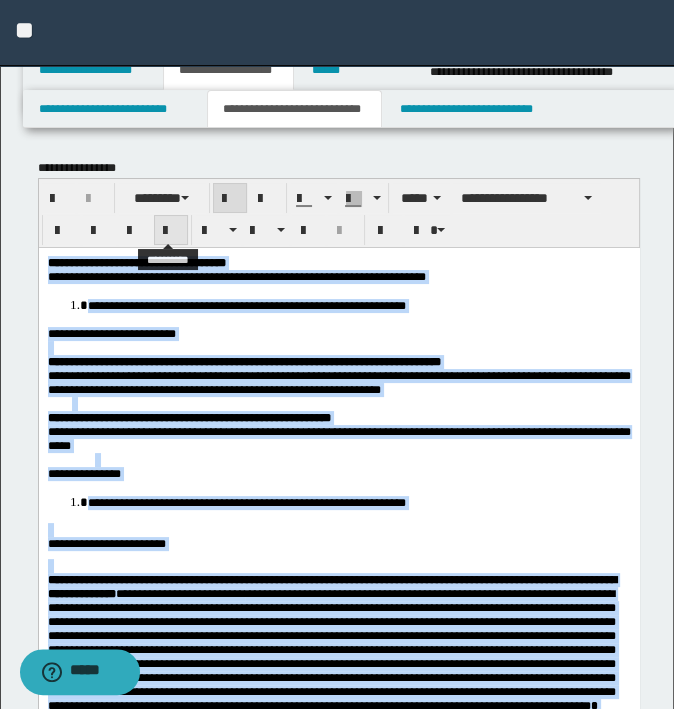 click at bounding box center [171, 231] 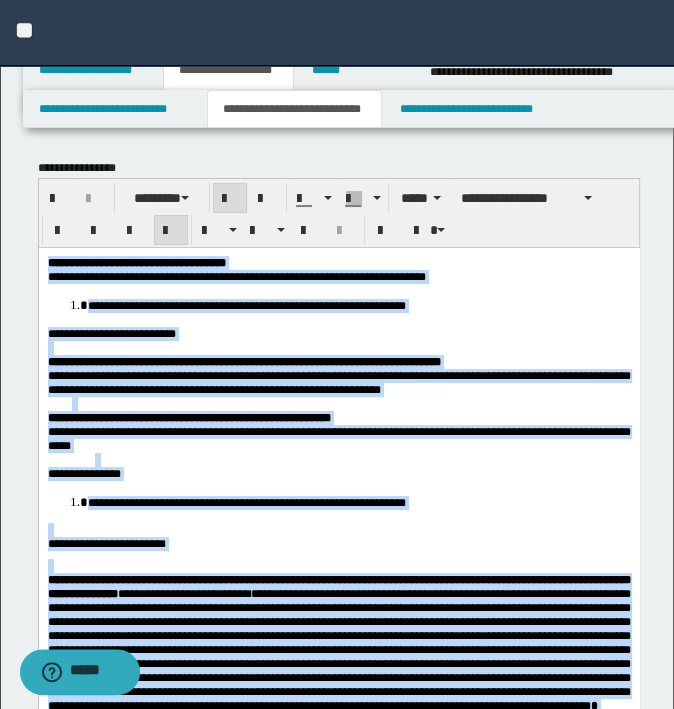 click at bounding box center (350, 403) 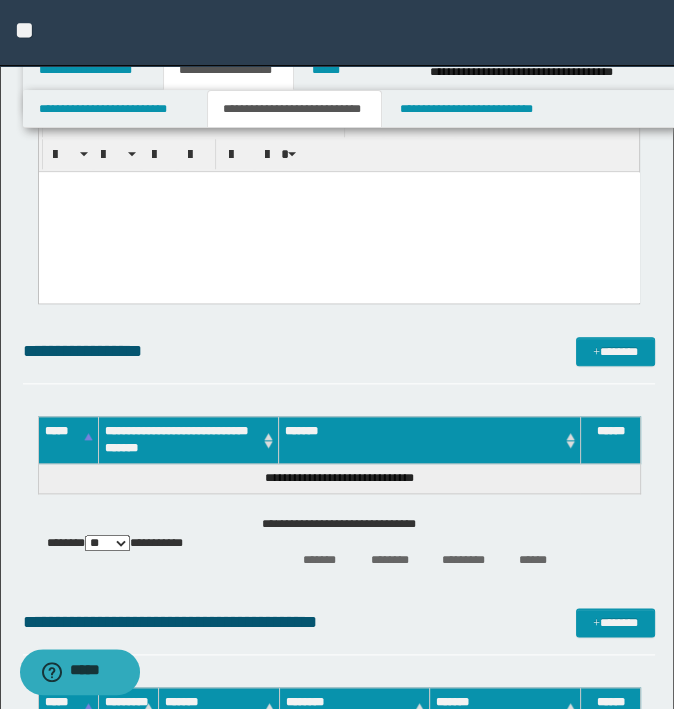 scroll, scrollTop: 900, scrollLeft: 0, axis: vertical 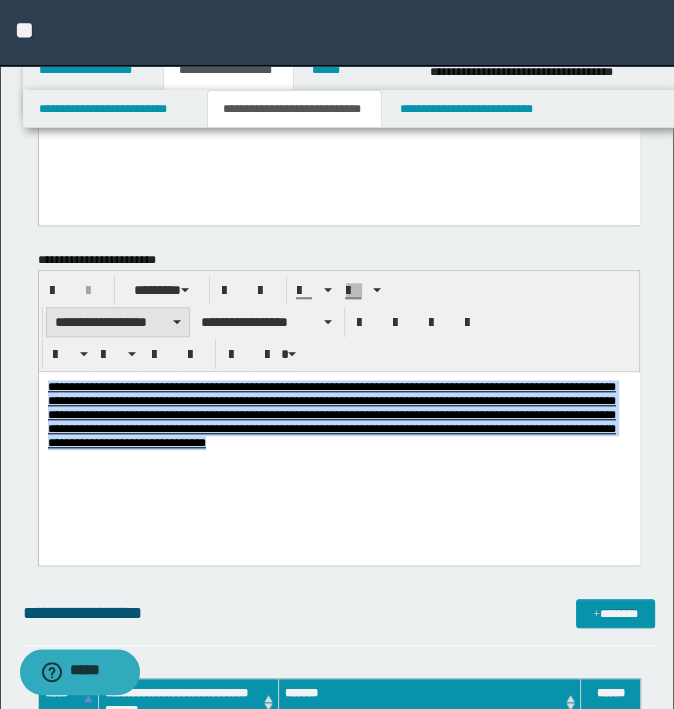 click on "**********" at bounding box center [118, 322] 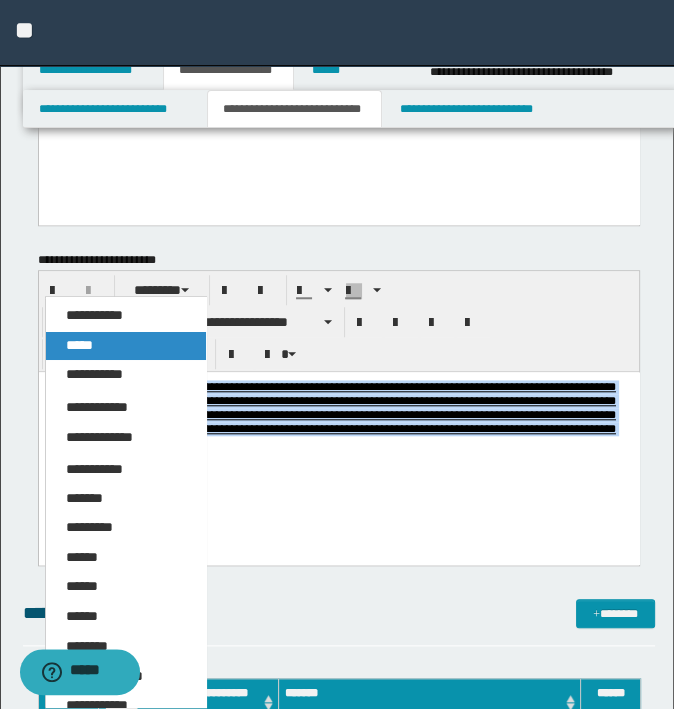 click on "*****" at bounding box center [126, 346] 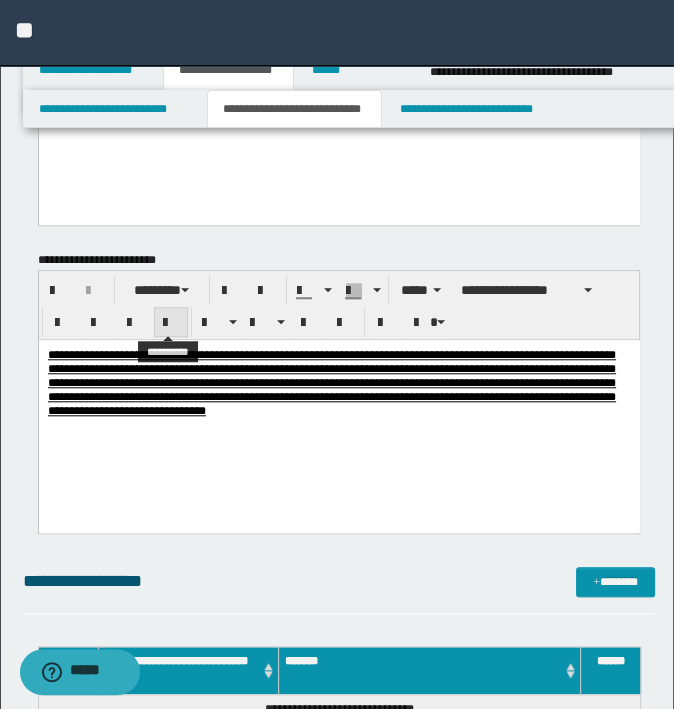click at bounding box center [171, 323] 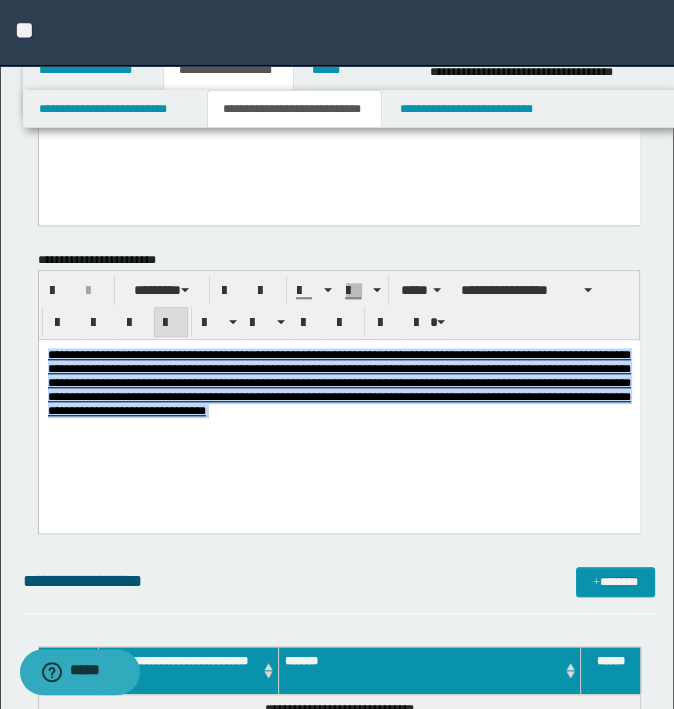 click on "**********" at bounding box center (338, 408) 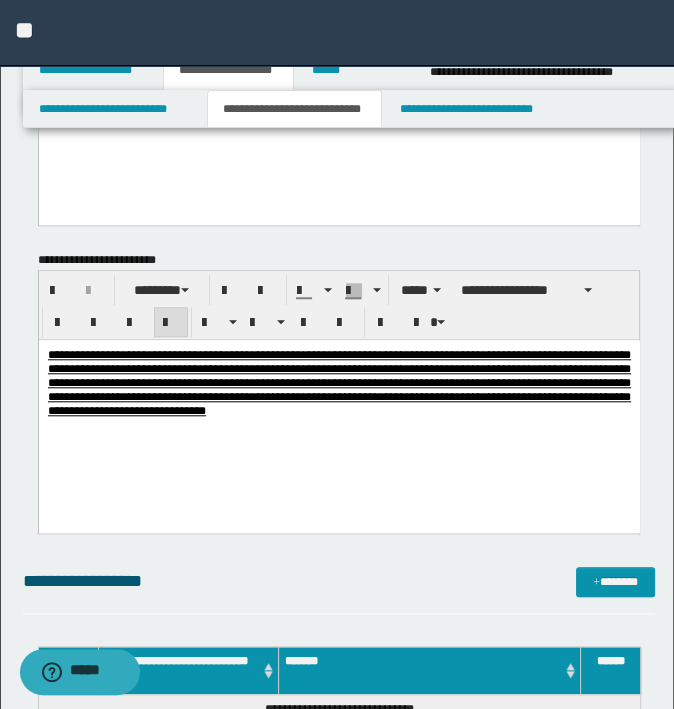 scroll, scrollTop: 1200, scrollLeft: 0, axis: vertical 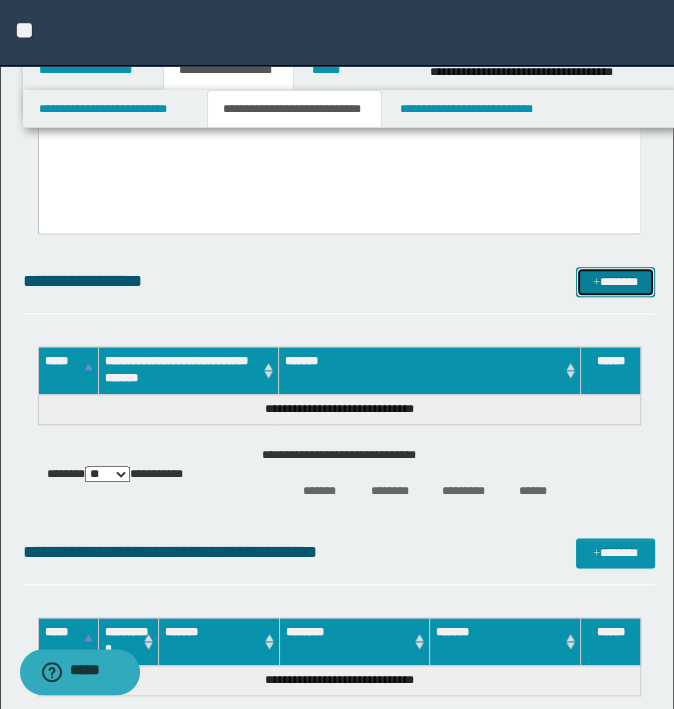 click on "*******" at bounding box center [615, 282] 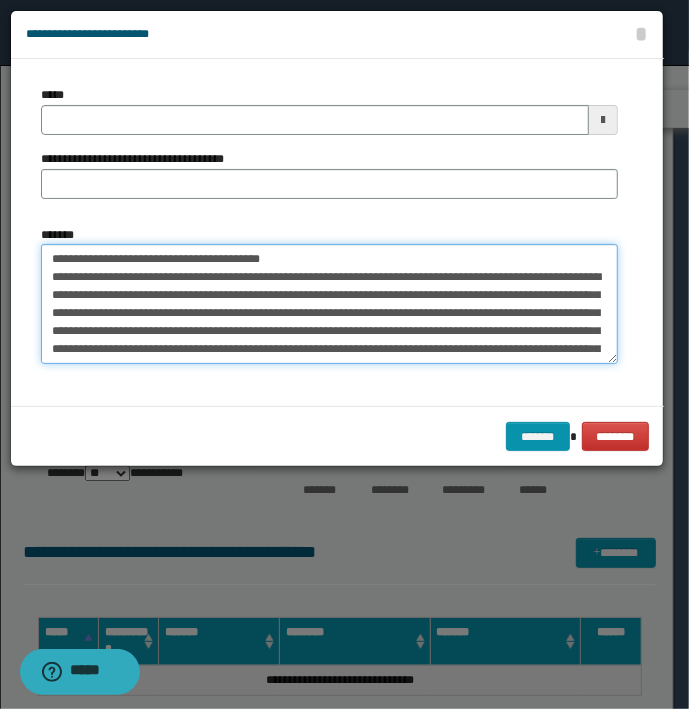 click on "*******" at bounding box center [329, 304] 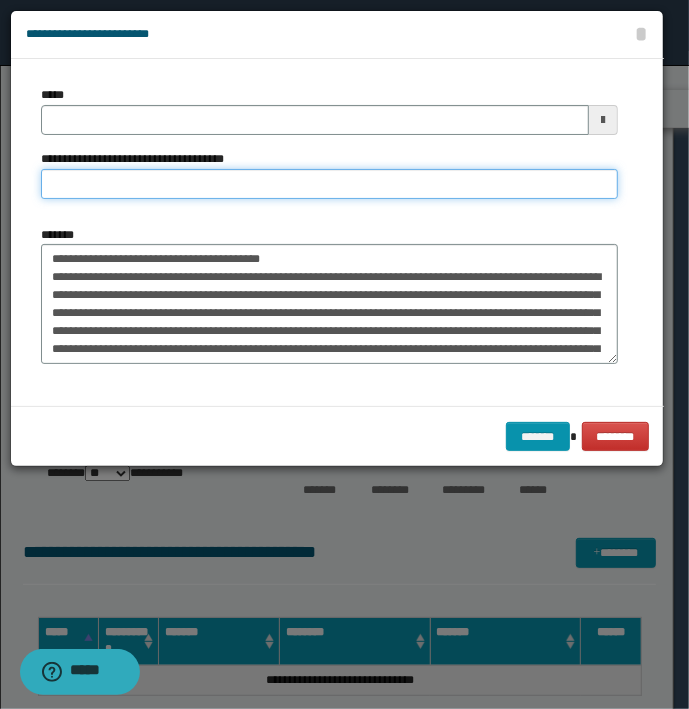 click on "**********" at bounding box center [329, 184] 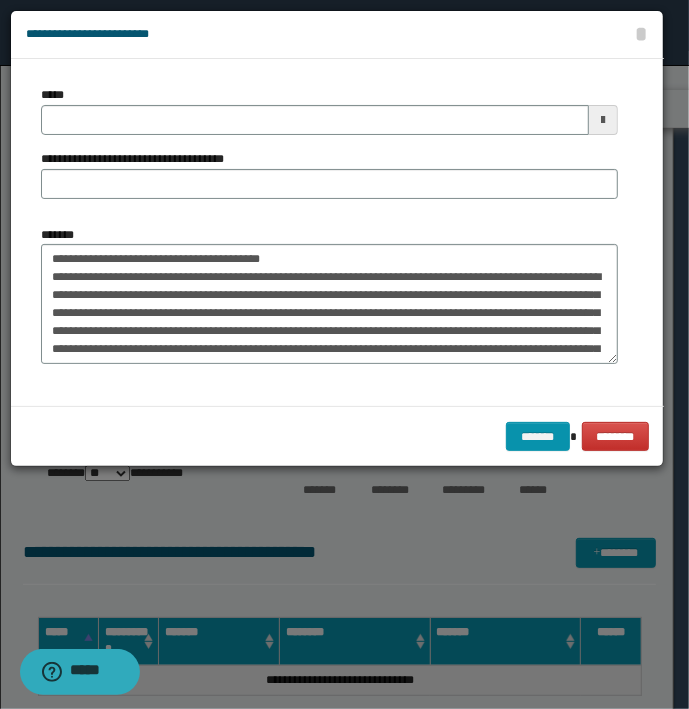 click on "*******" at bounding box center [329, 295] 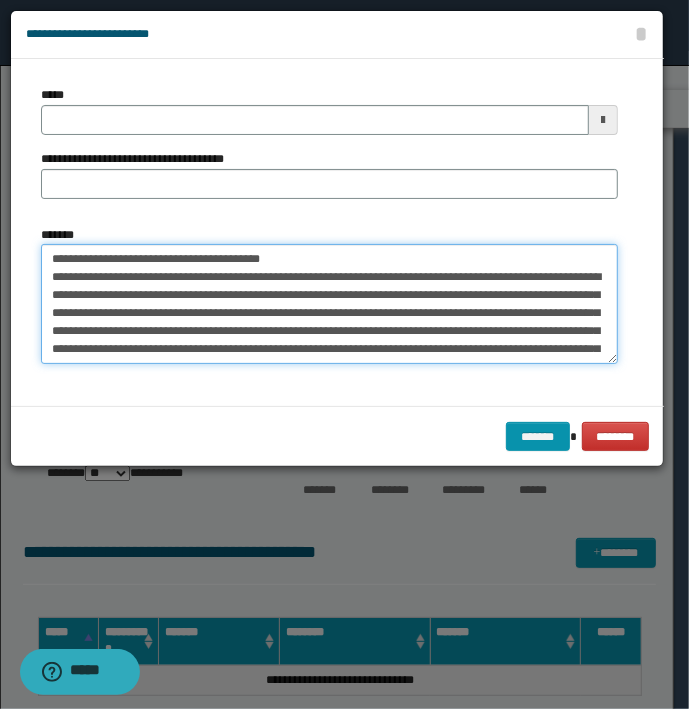 drag, startPoint x: 316, startPoint y: 259, endPoint x: 101, endPoint y: 259, distance: 215 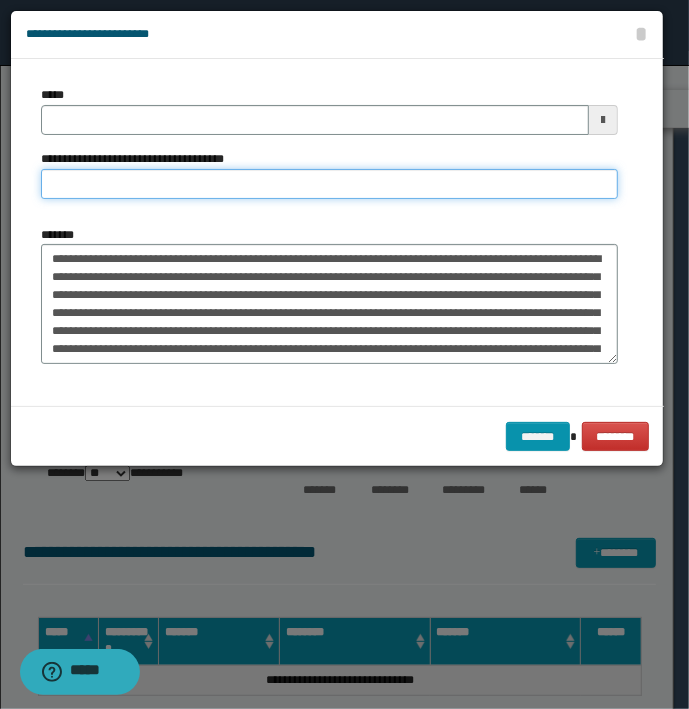 type on "**********" 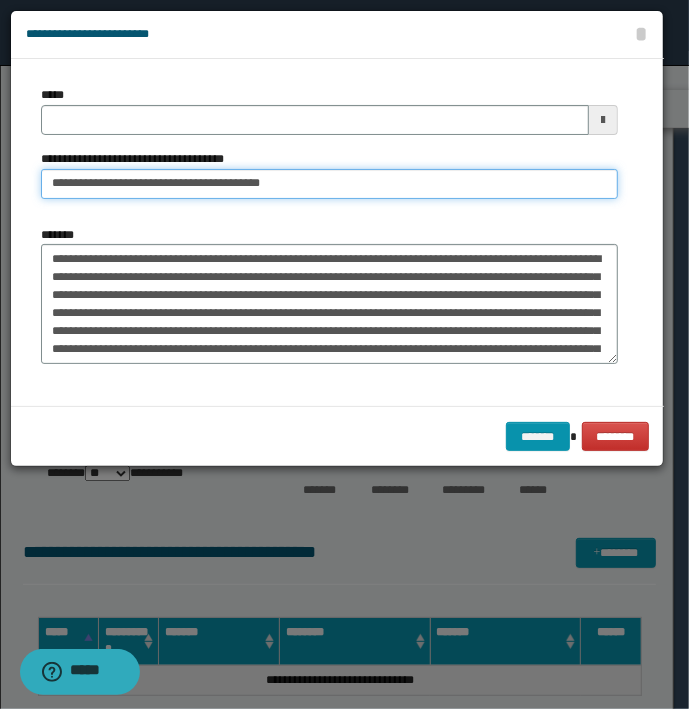 type 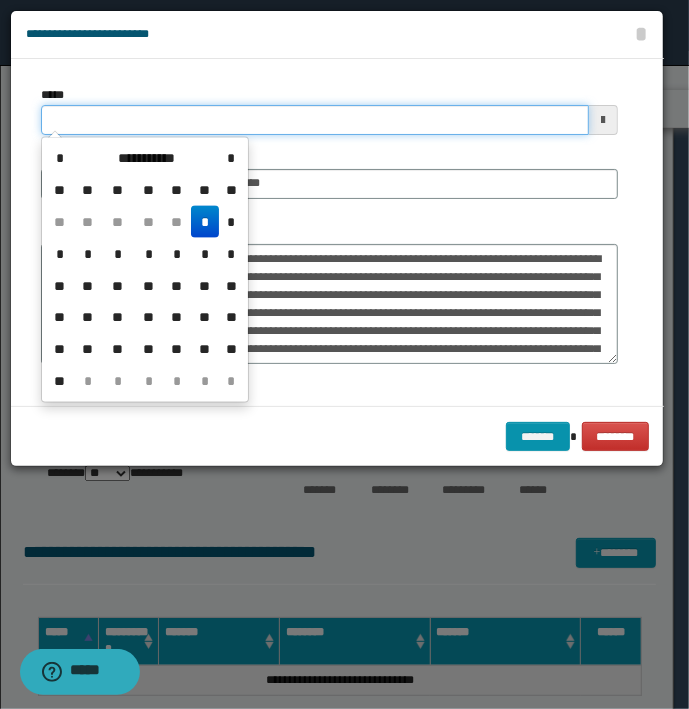 click on "*****" at bounding box center [315, 120] 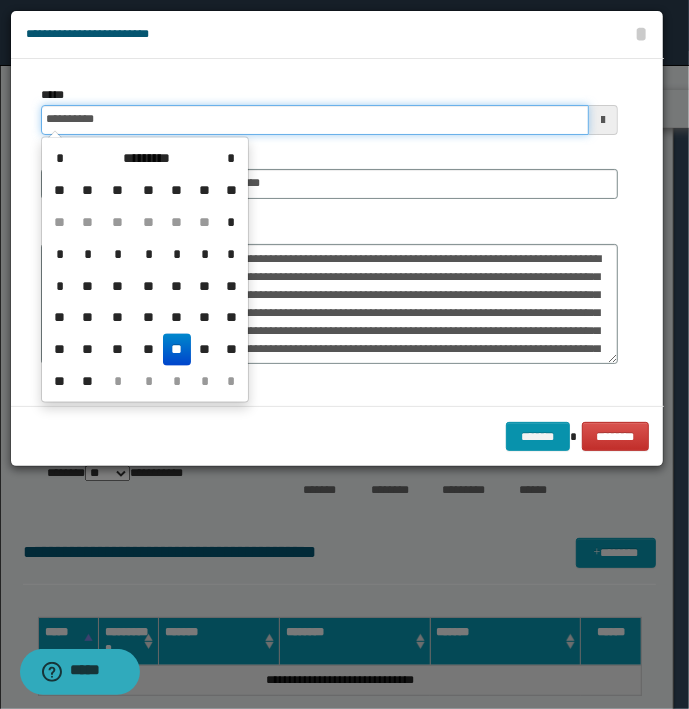 type on "**********" 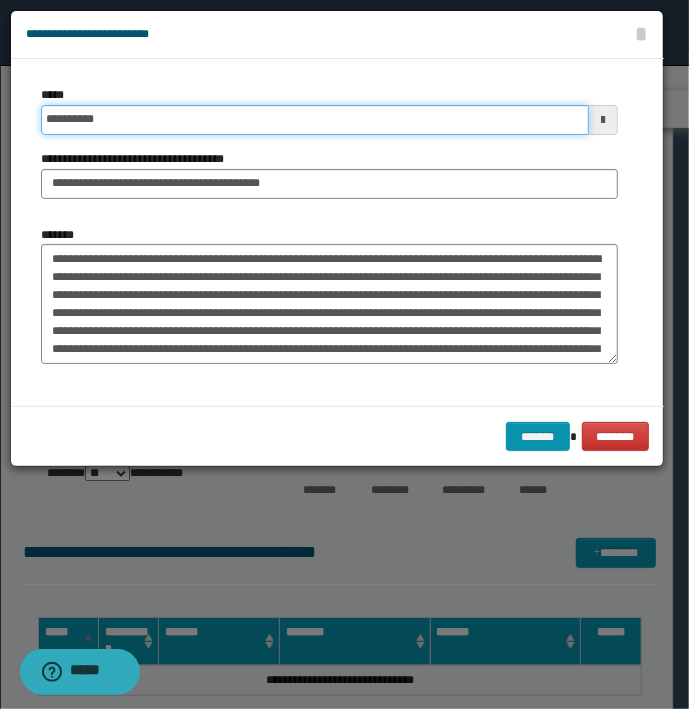 click on "*******" at bounding box center (538, 437) 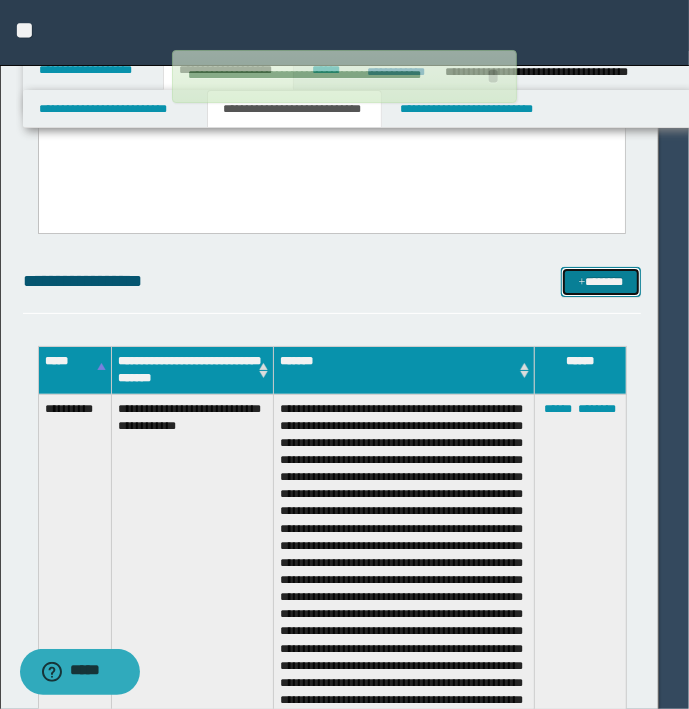 type 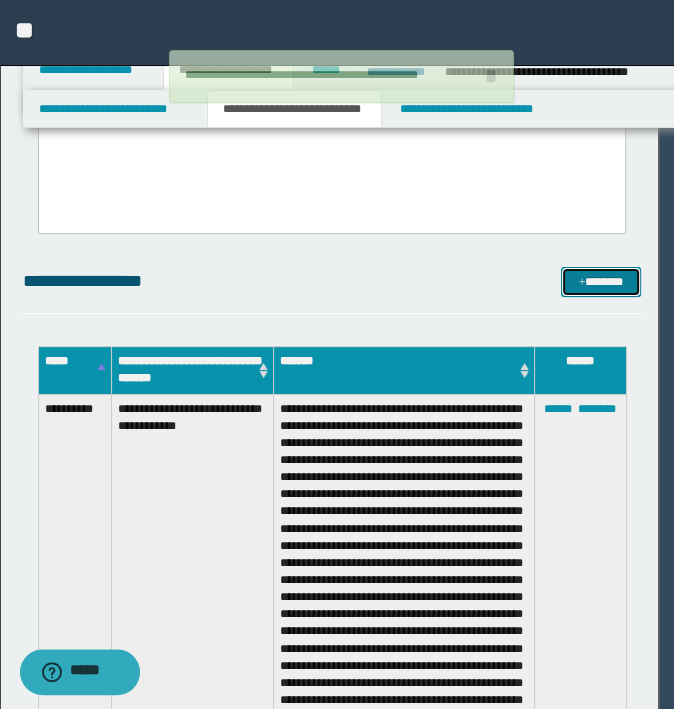 click on "*******" at bounding box center [600, 282] 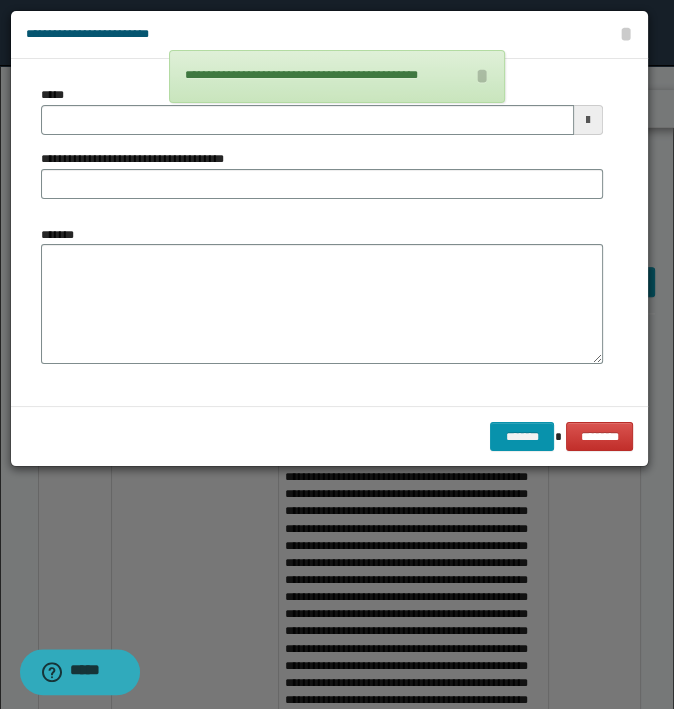 type 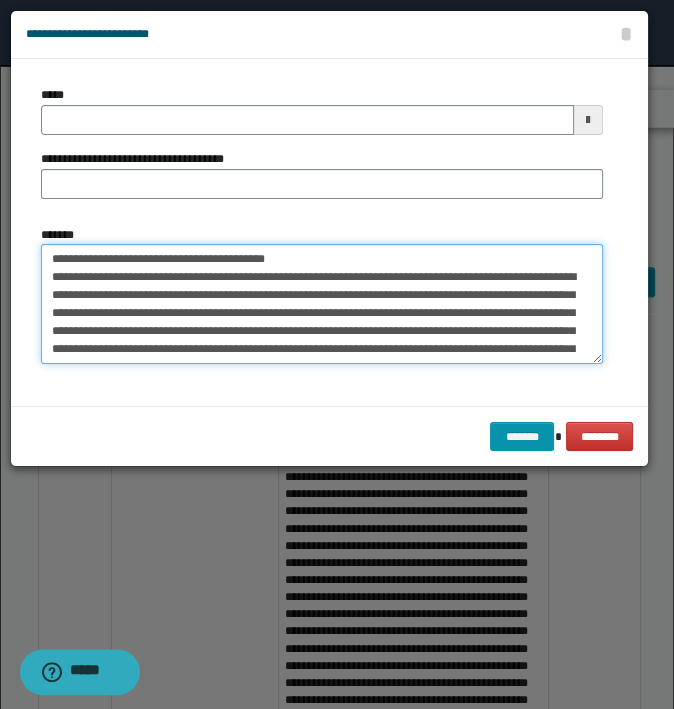 click on "**********" at bounding box center (322, 304) 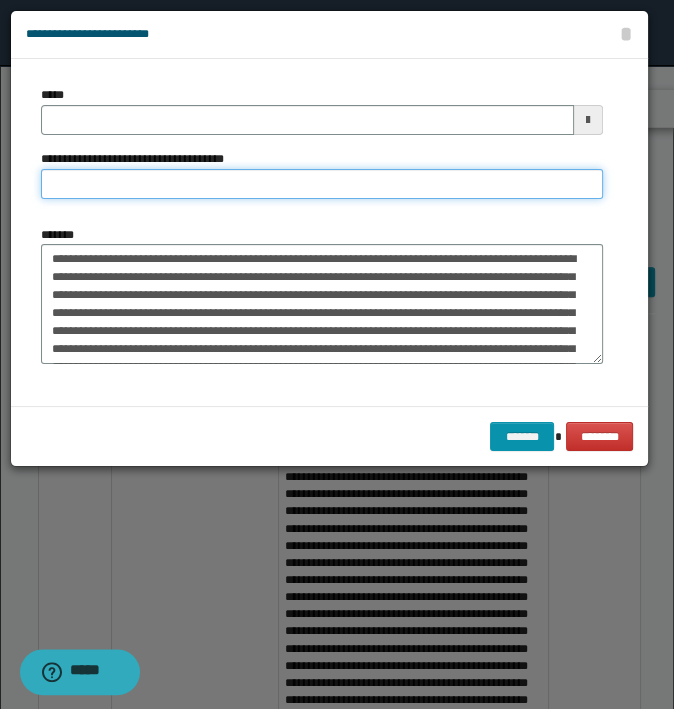 type on "**********" 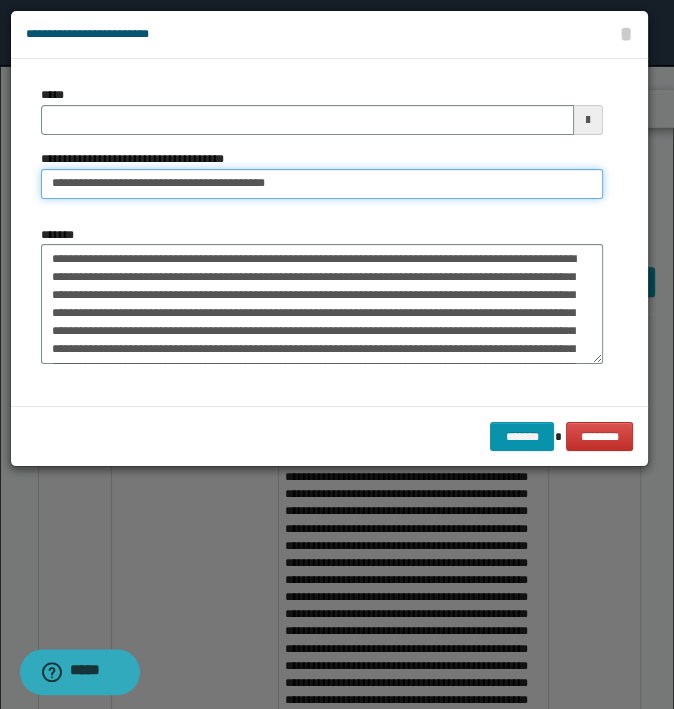 type 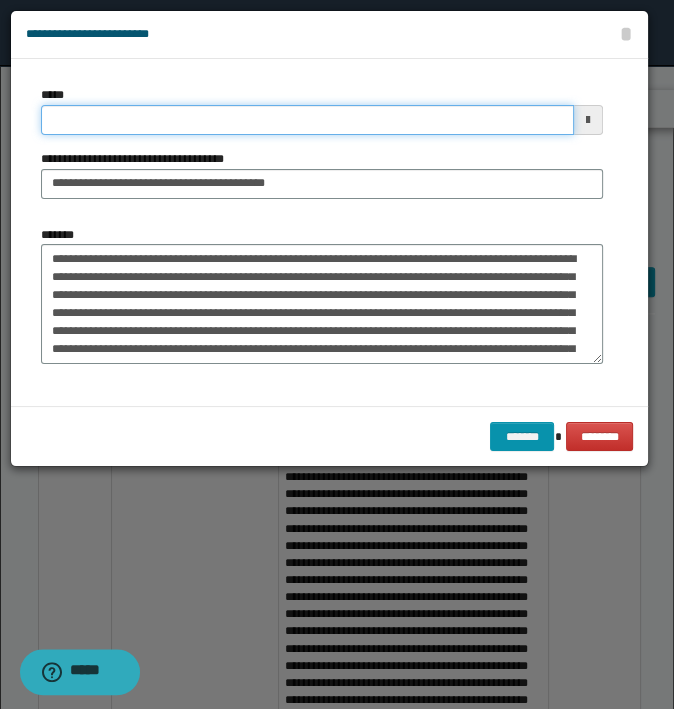 click on "*****" at bounding box center [307, 120] 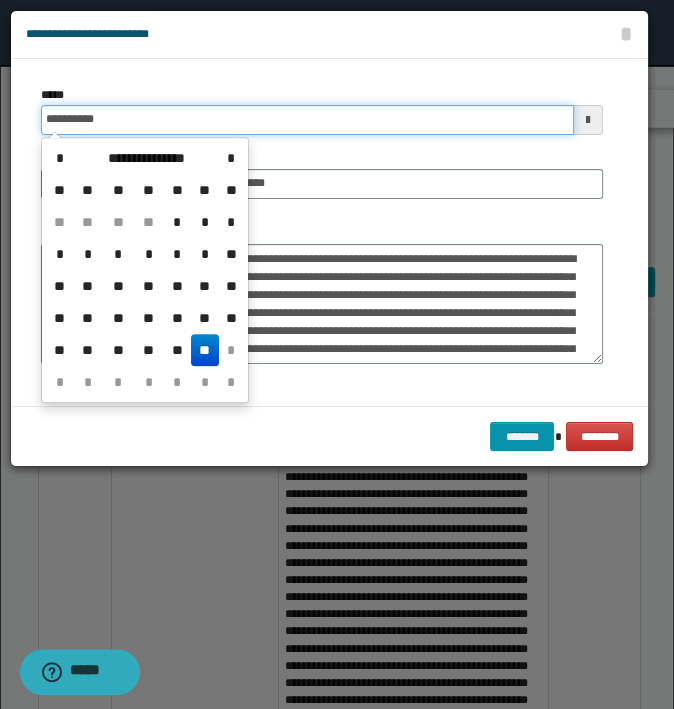 type on "**********" 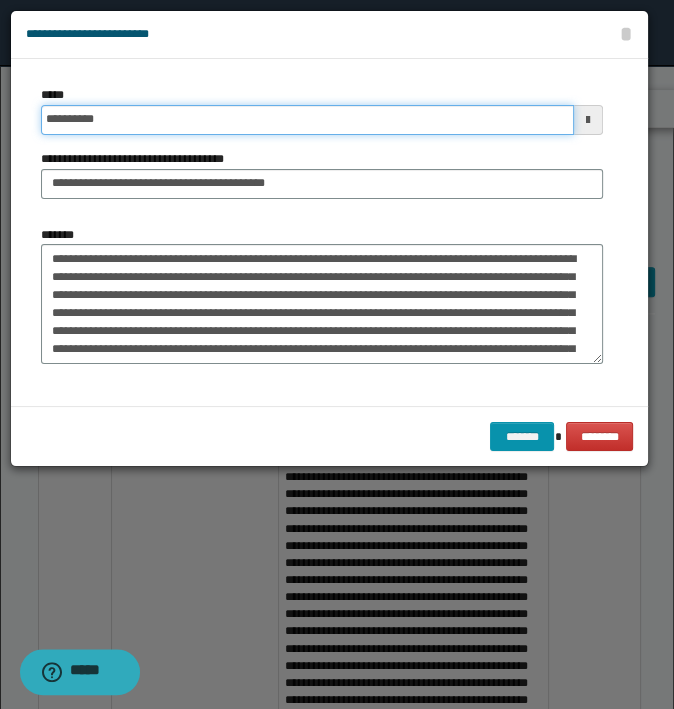 click on "*******" at bounding box center (522, 437) 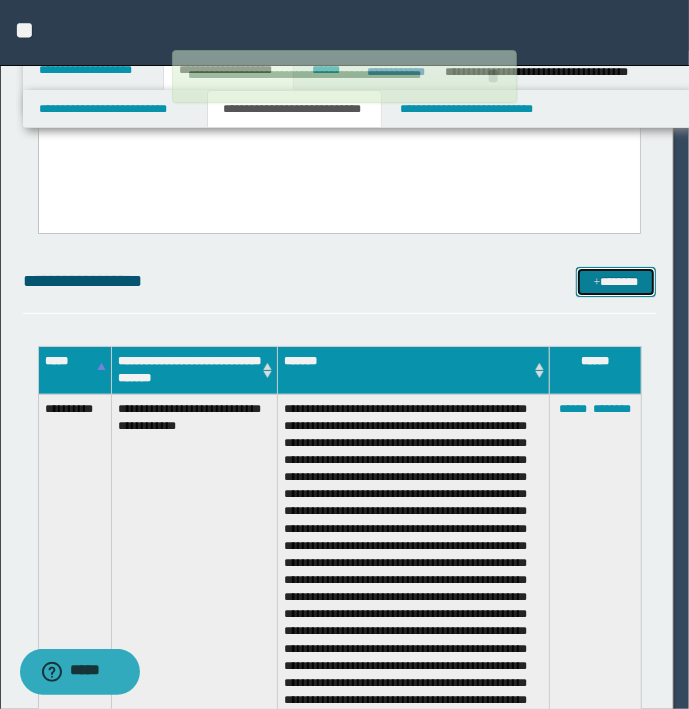 type 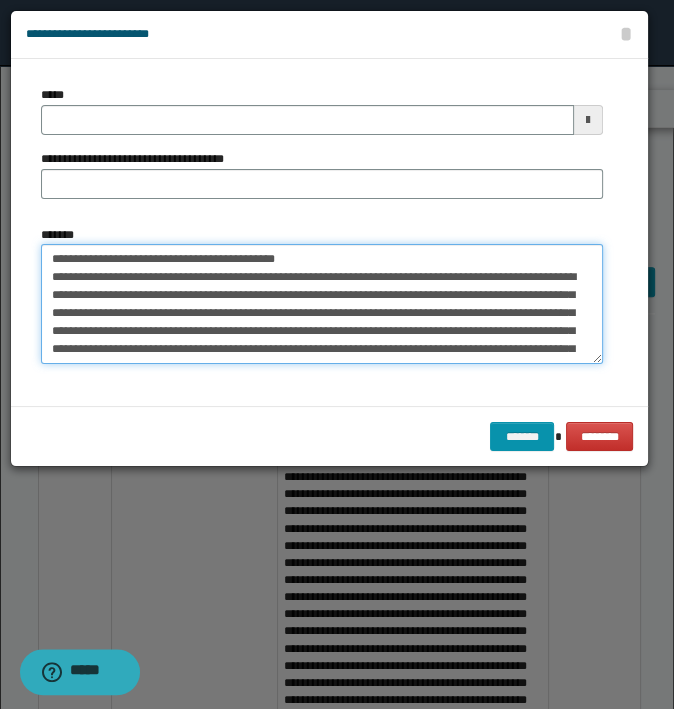 click on "*******" at bounding box center (322, 304) 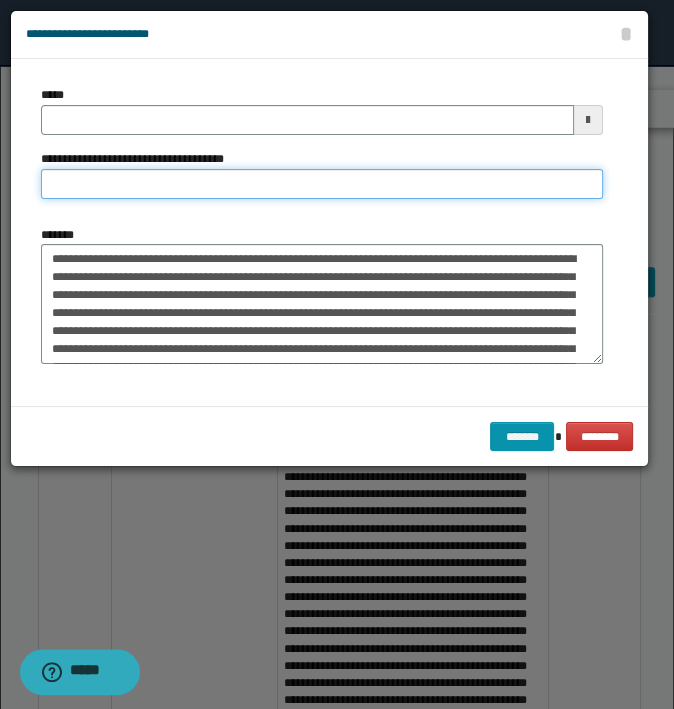 type on "**********" 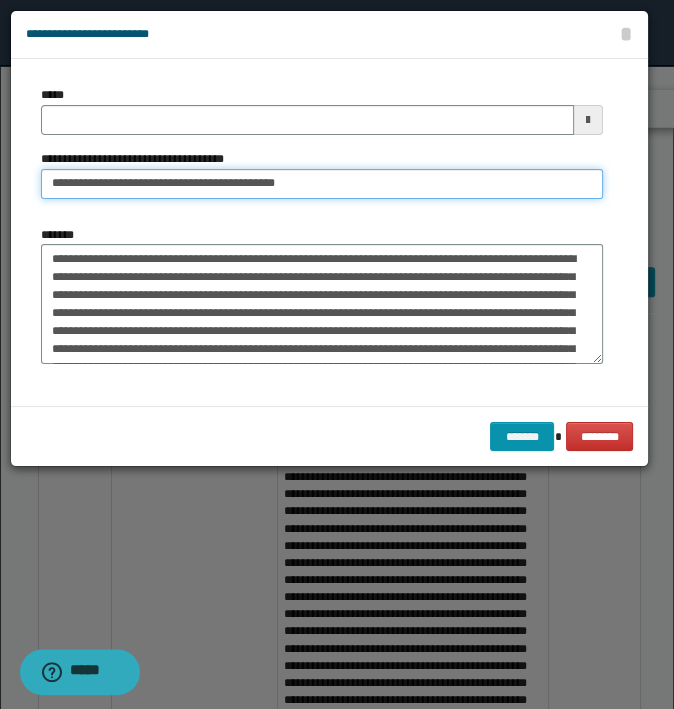 type 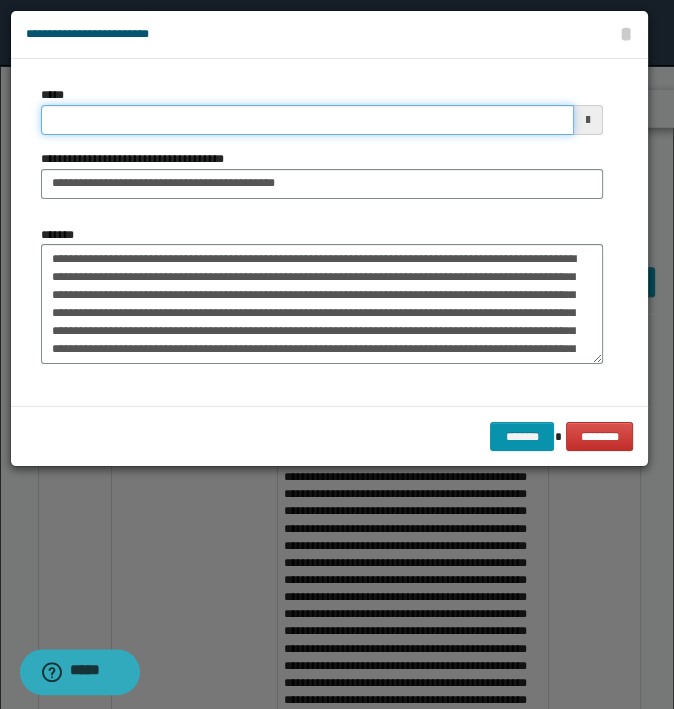 click on "*****" at bounding box center (307, 120) 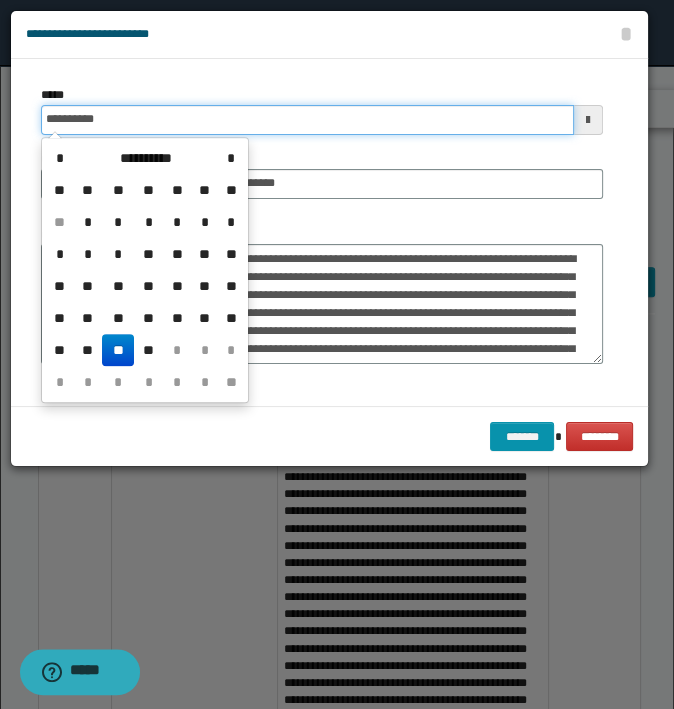 type on "**********" 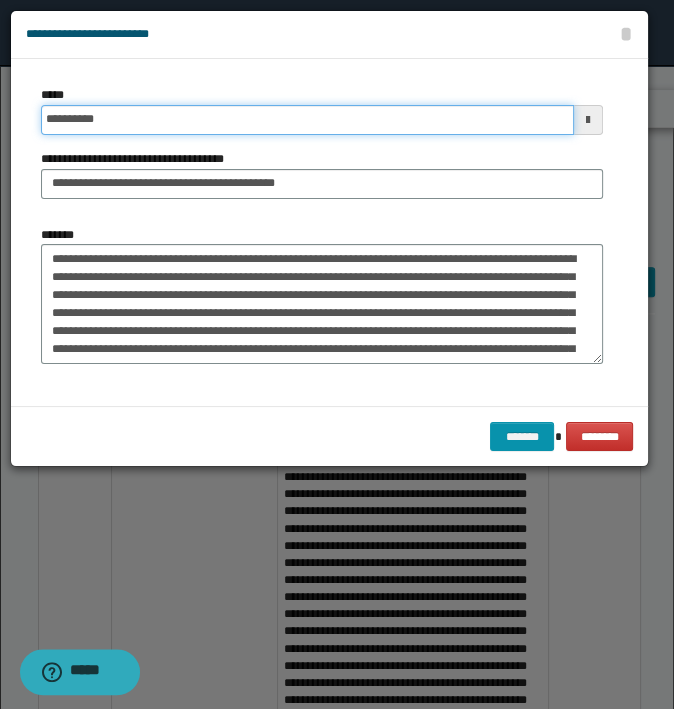 click on "*******" at bounding box center [522, 437] 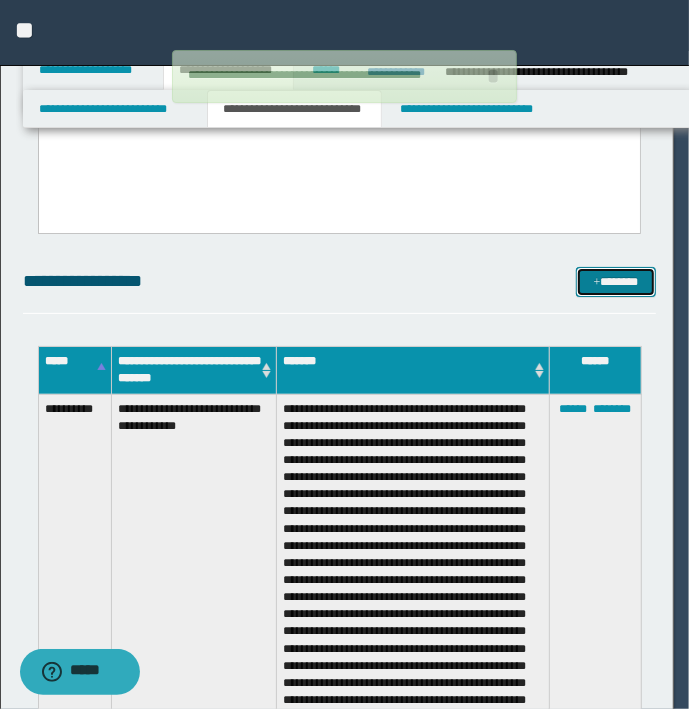 type 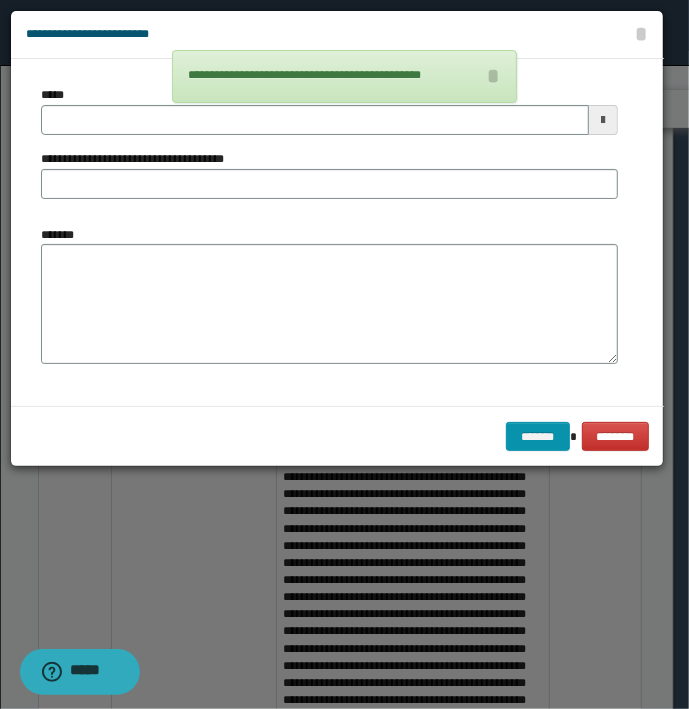 type 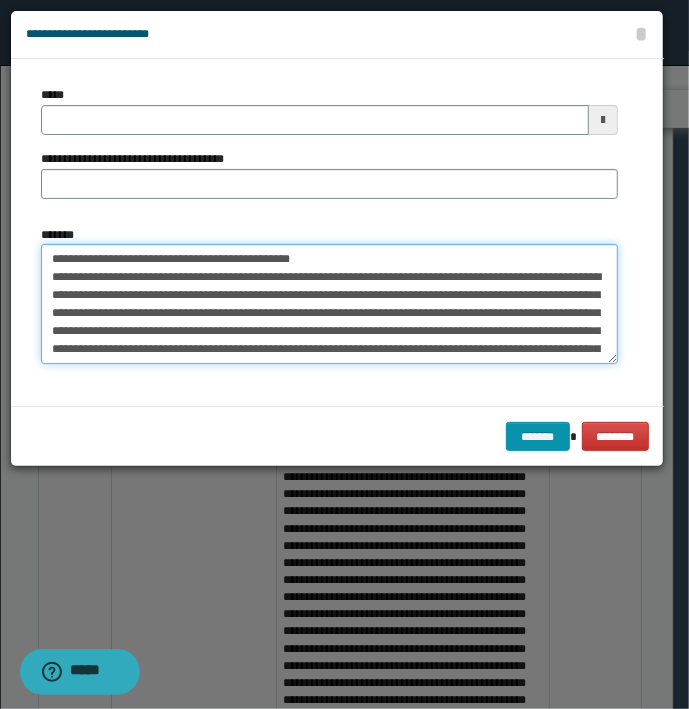 click on "**********" at bounding box center [329, 304] 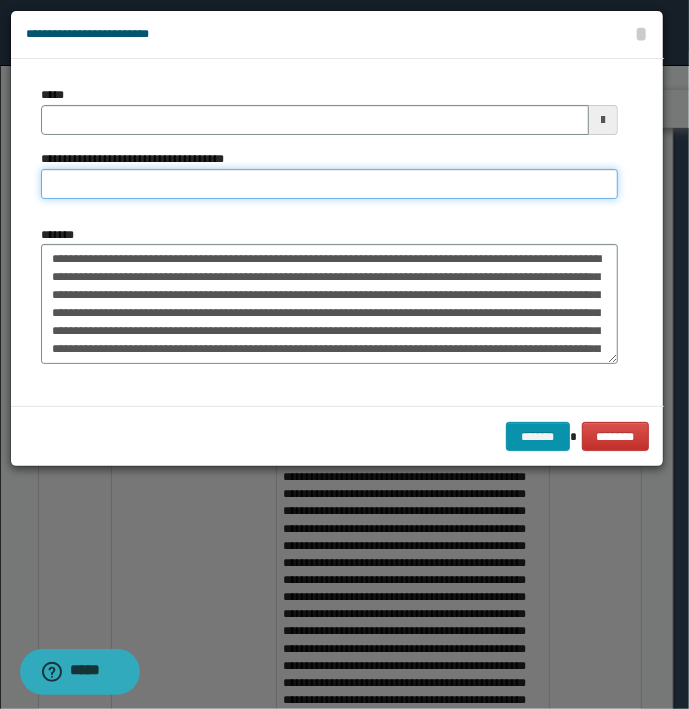 type on "**********" 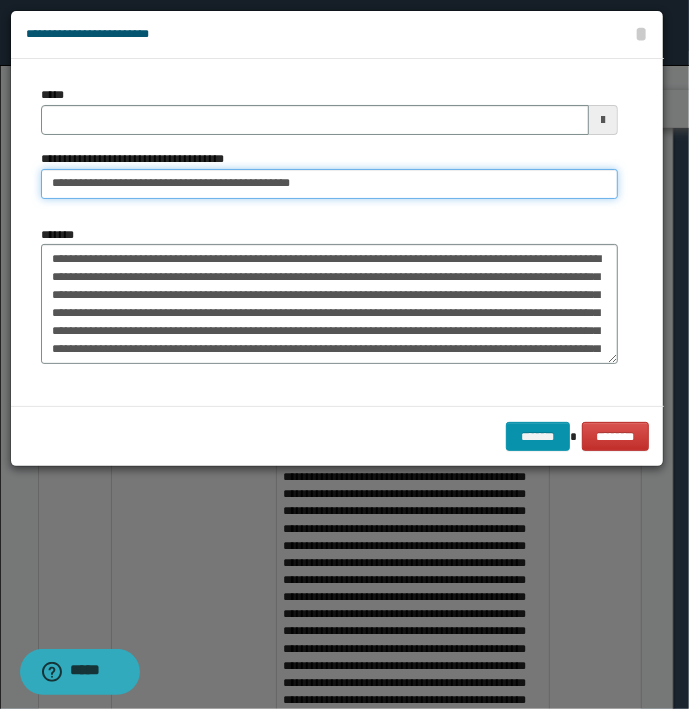 type 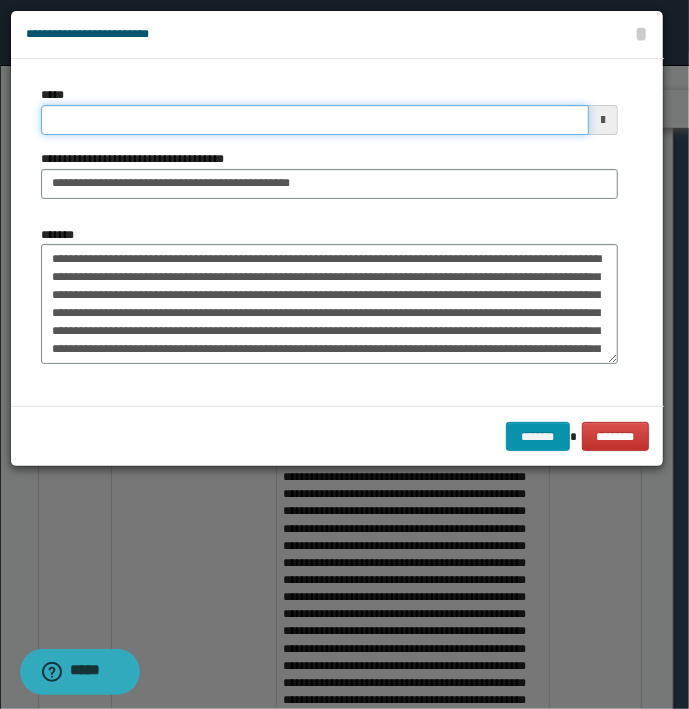 click on "*****" at bounding box center (315, 120) 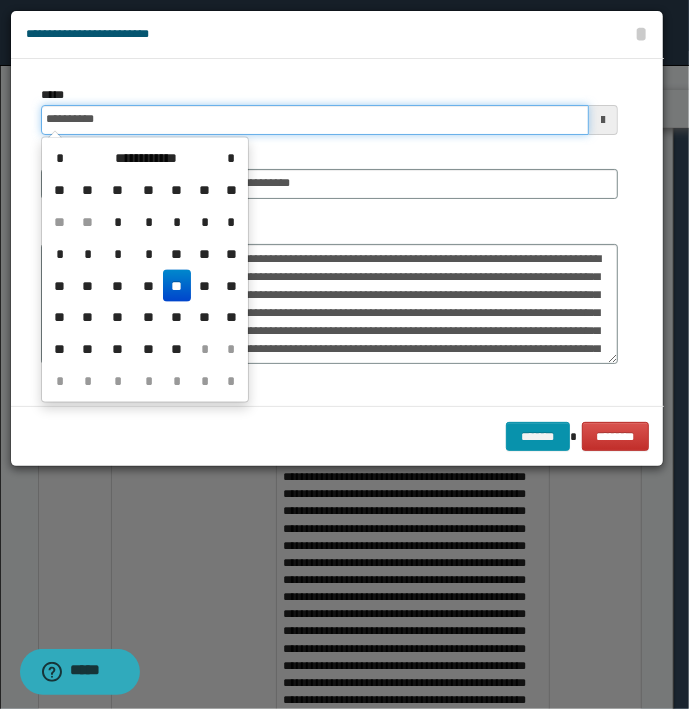 type on "**********" 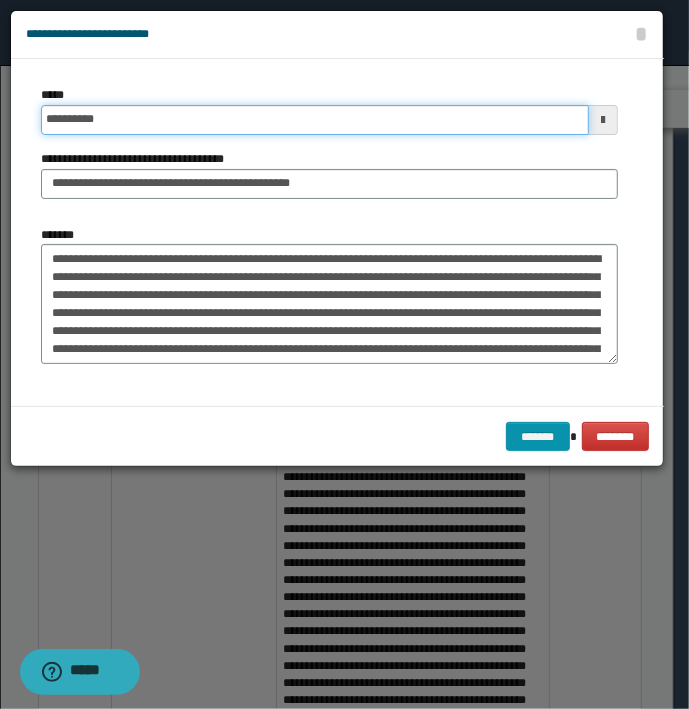 click on "*******" at bounding box center [538, 437] 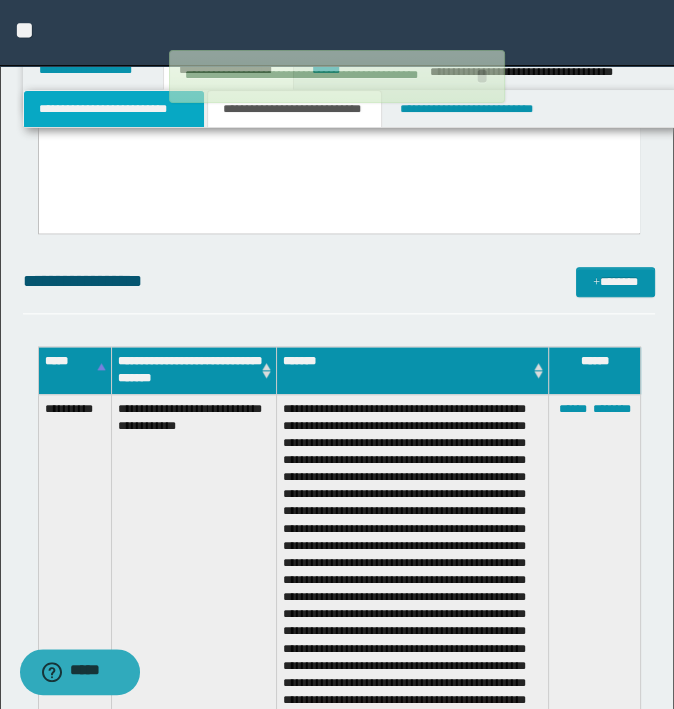 click on "**********" at bounding box center [114, 109] 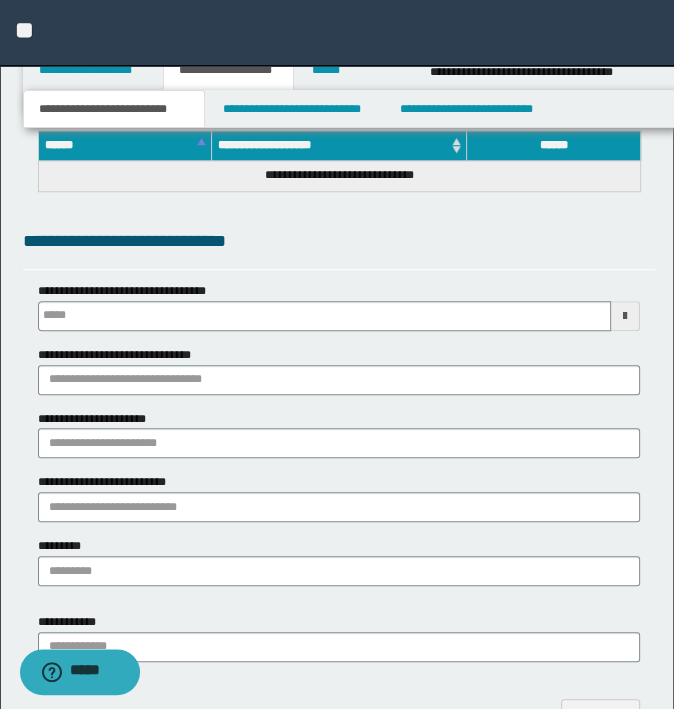 scroll, scrollTop: 900, scrollLeft: 0, axis: vertical 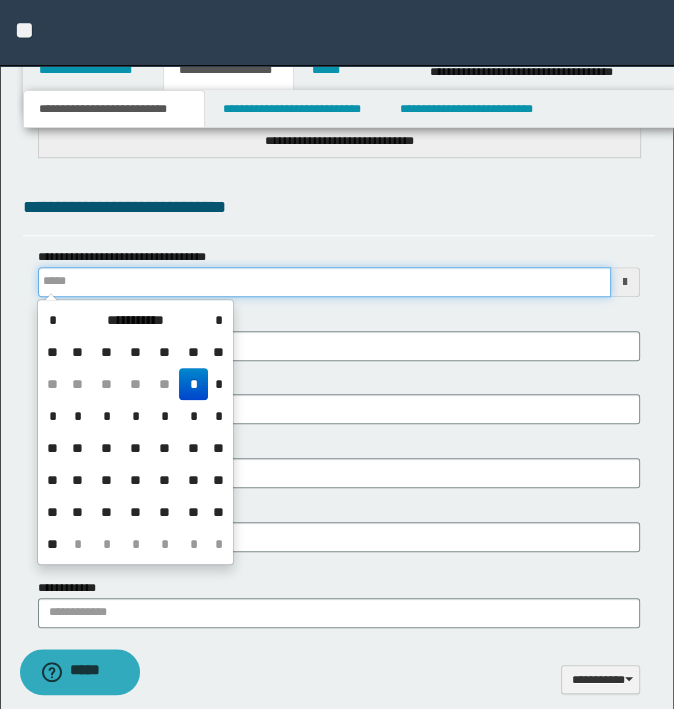 click on "**********" at bounding box center (325, 282) 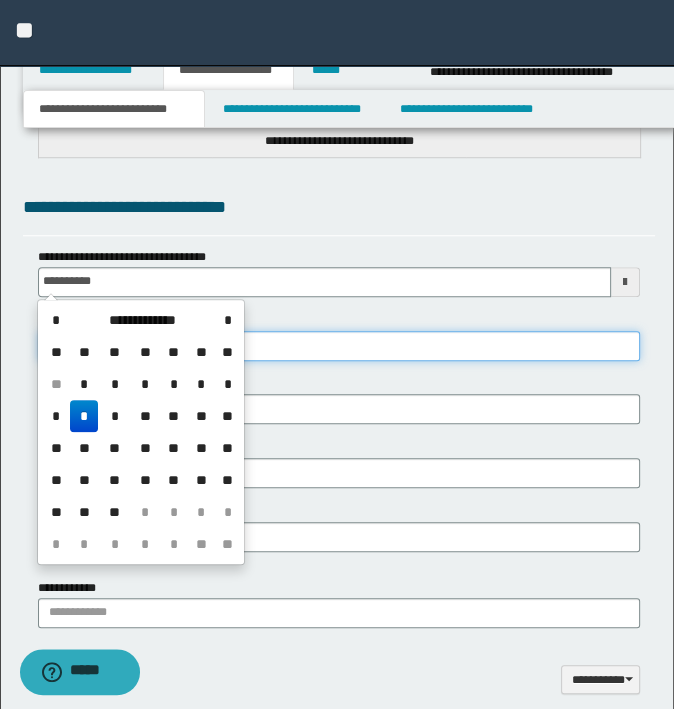 type on "**********" 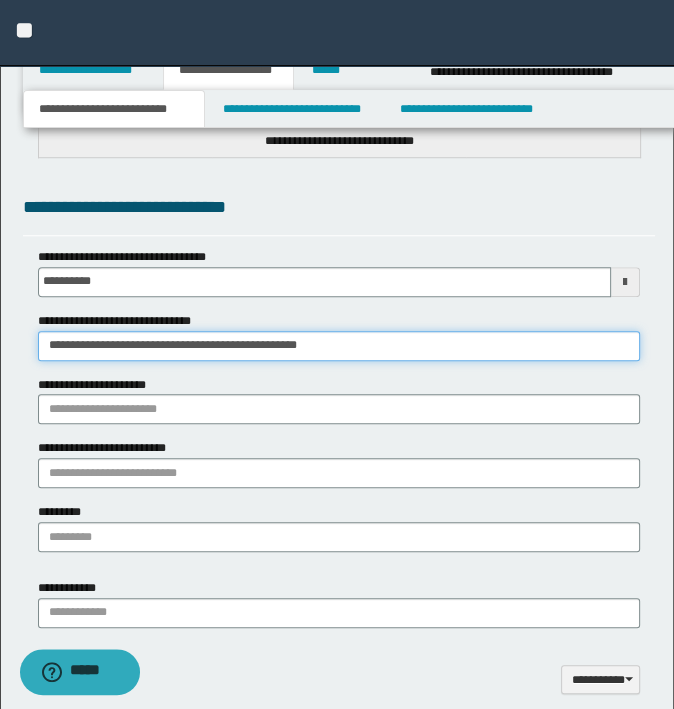type on "**********" 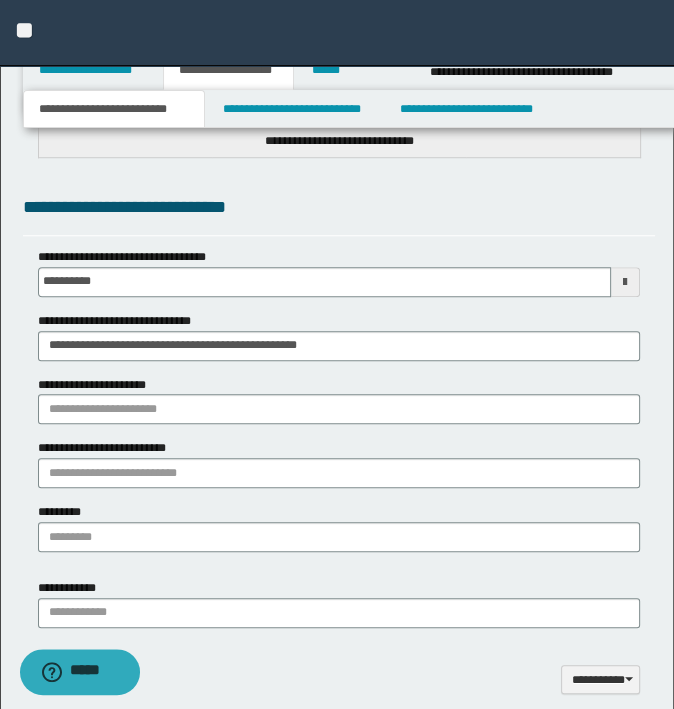 click on "**********" at bounding box center [339, 407] 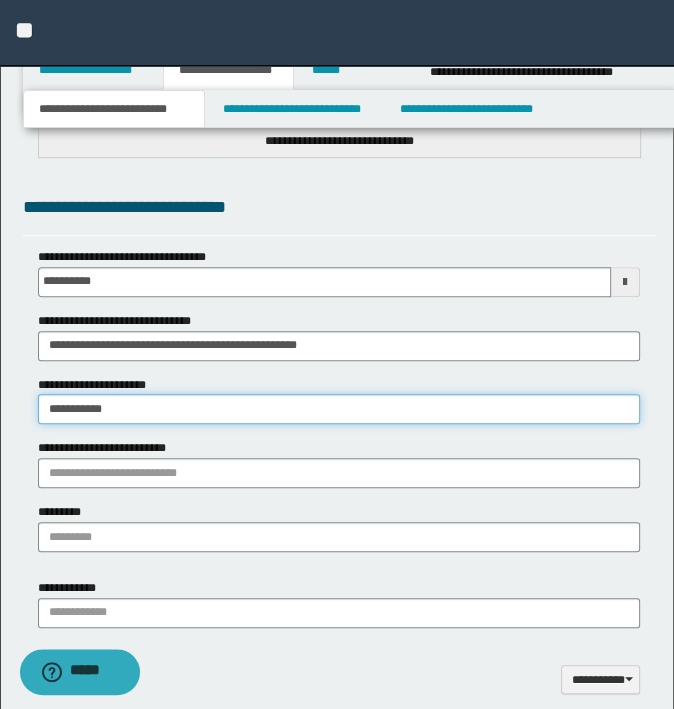 type on "**********" 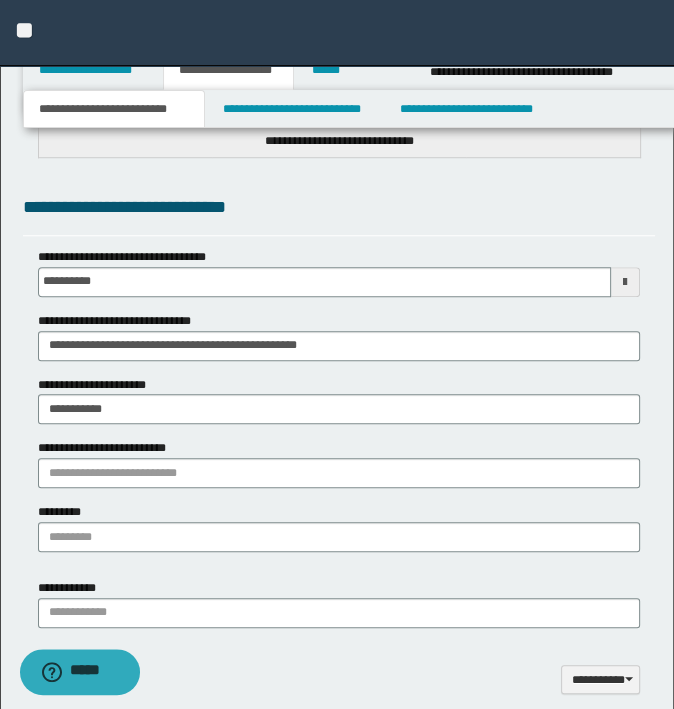 click on "**********" at bounding box center (339, 463) 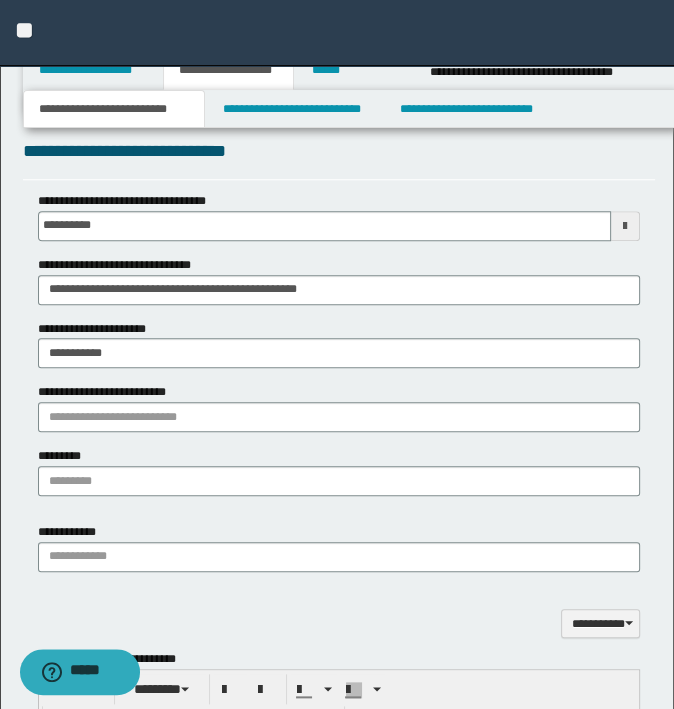 scroll, scrollTop: 1000, scrollLeft: 0, axis: vertical 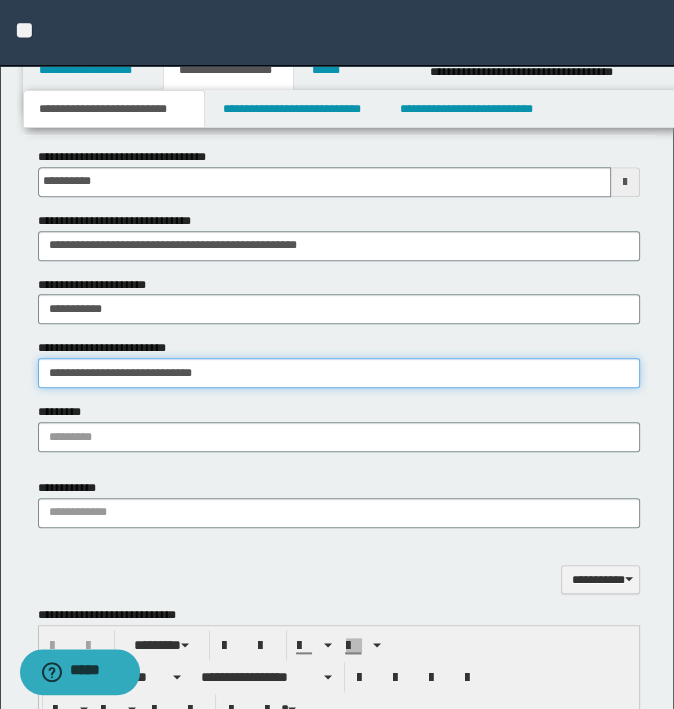 type on "**********" 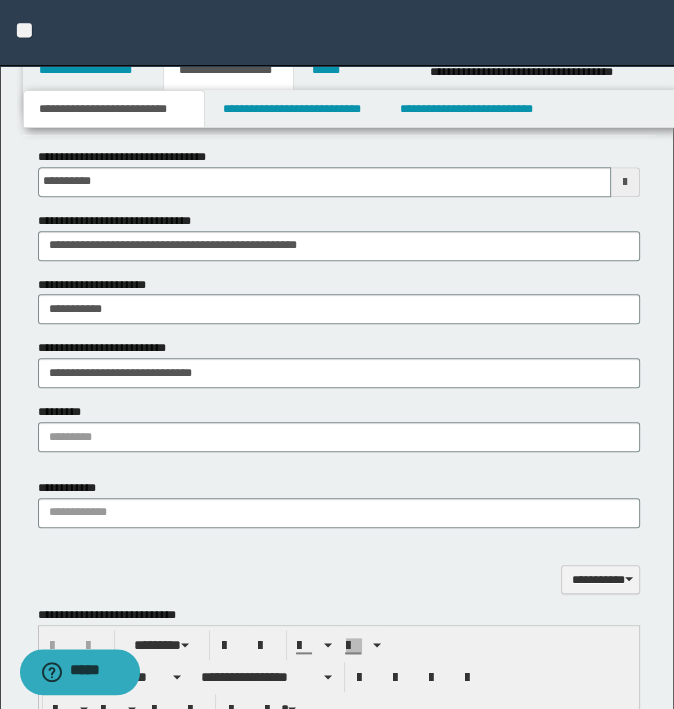 click on "*********" at bounding box center (339, 427) 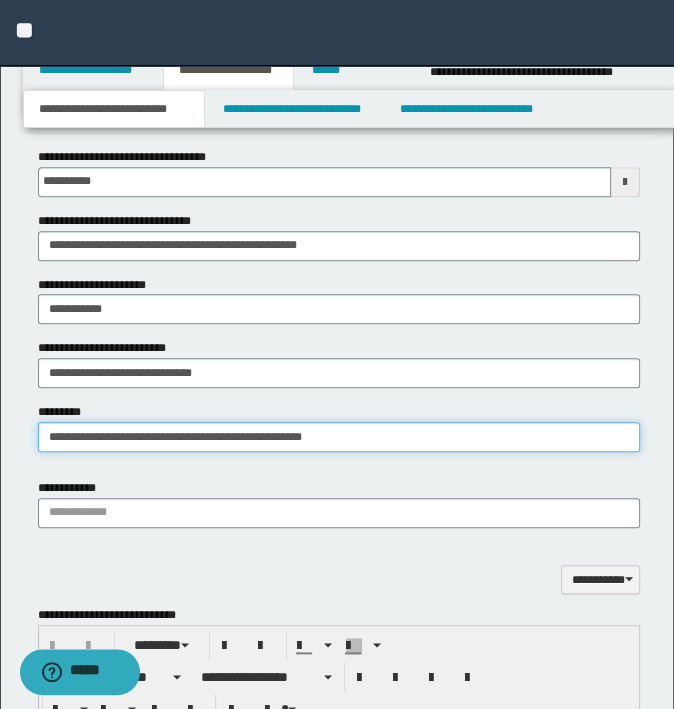 type on "**********" 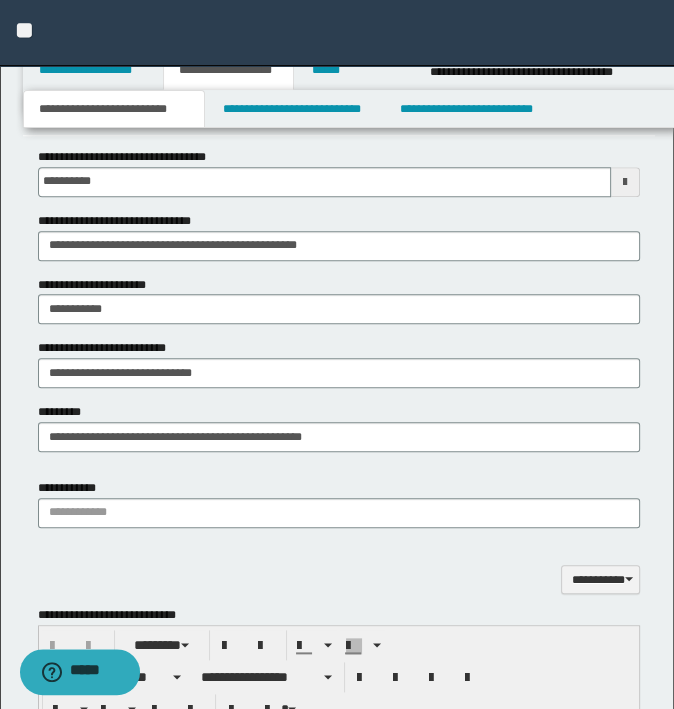 click on "**********" at bounding box center (339, 219) 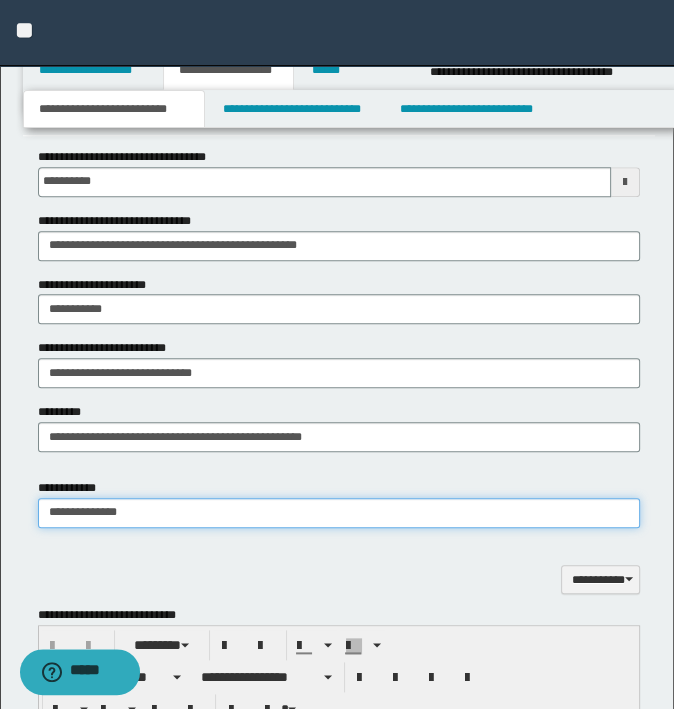 type on "**********" 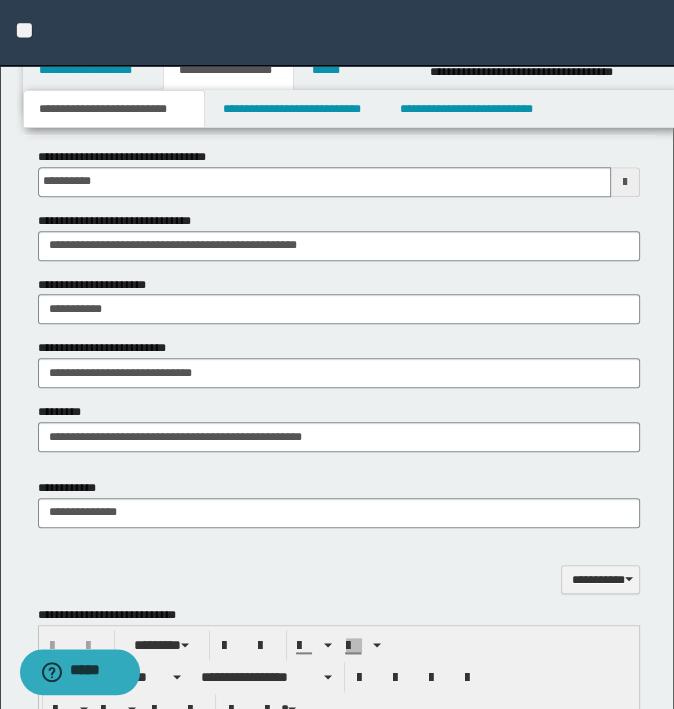 click on "**********" at bounding box center (339, 568) 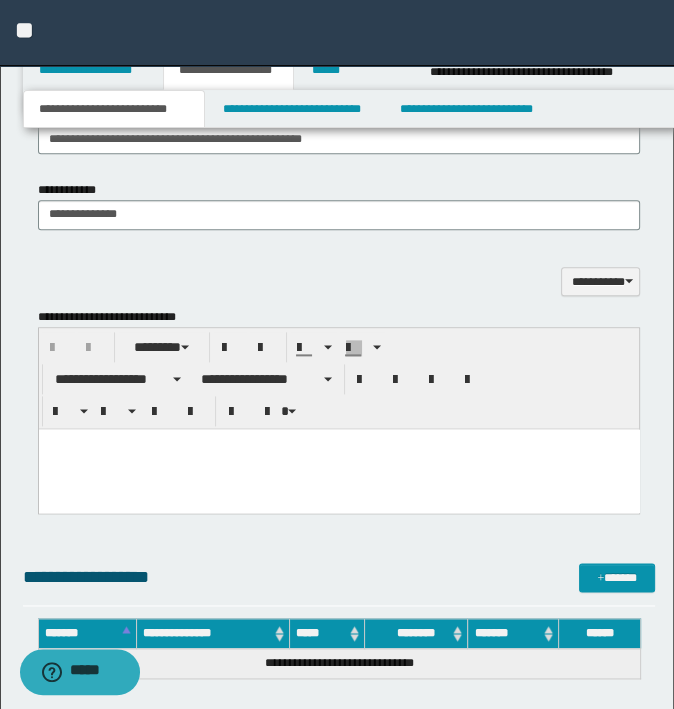 scroll, scrollTop: 1300, scrollLeft: 0, axis: vertical 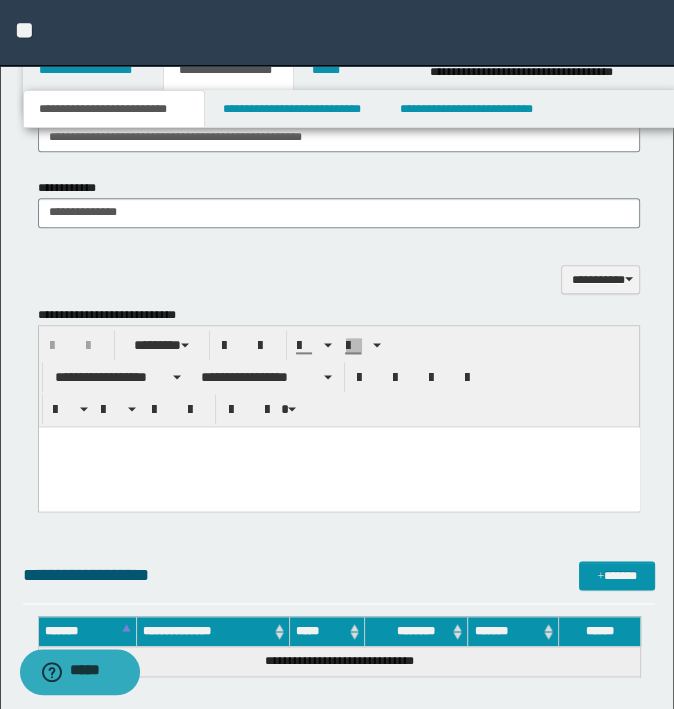 click at bounding box center (338, 442) 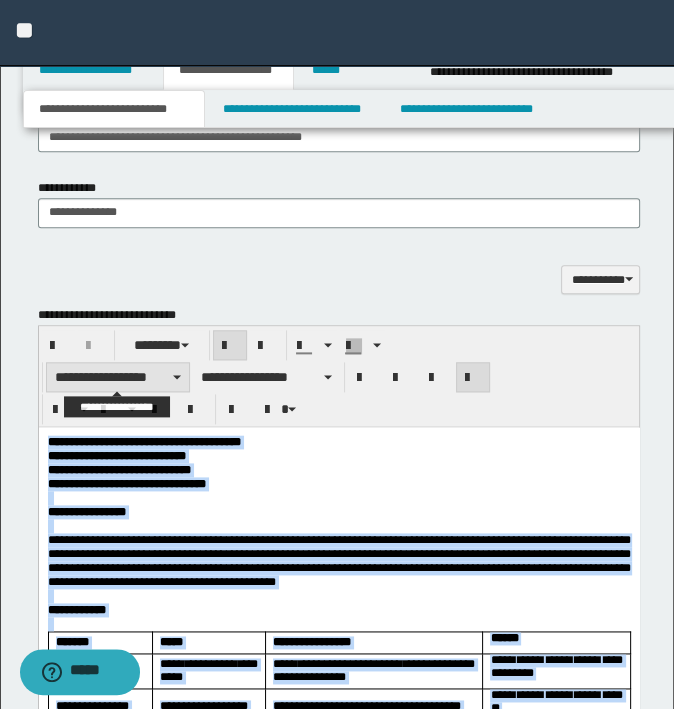 click on "**********" at bounding box center (118, 377) 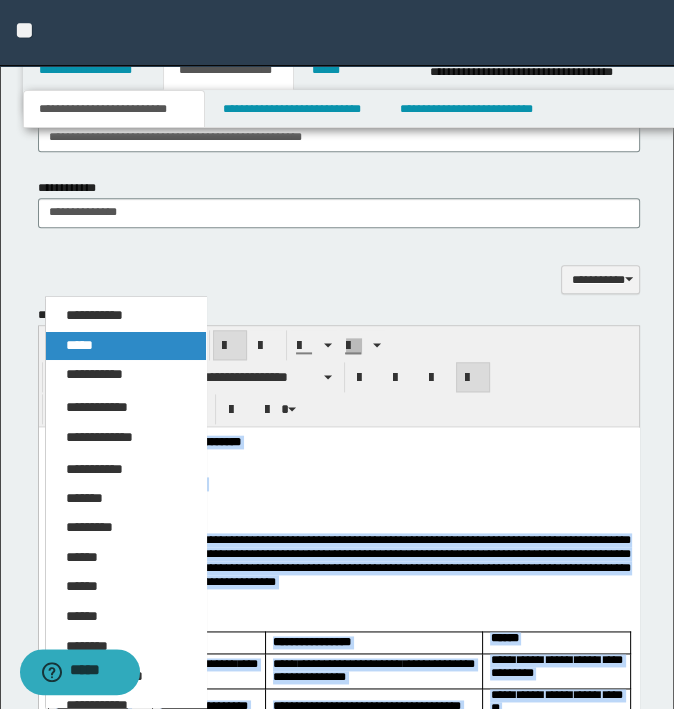 click on "*****" at bounding box center [126, 346] 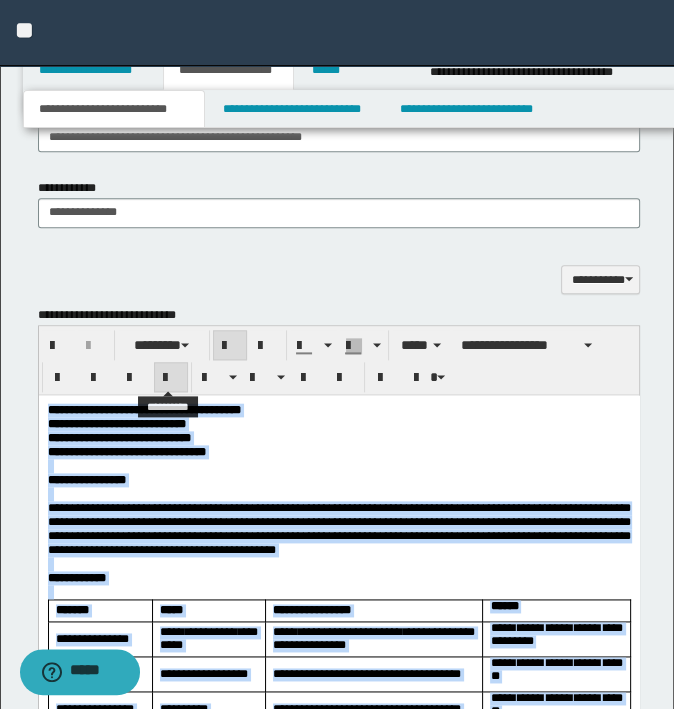 click at bounding box center (171, 378) 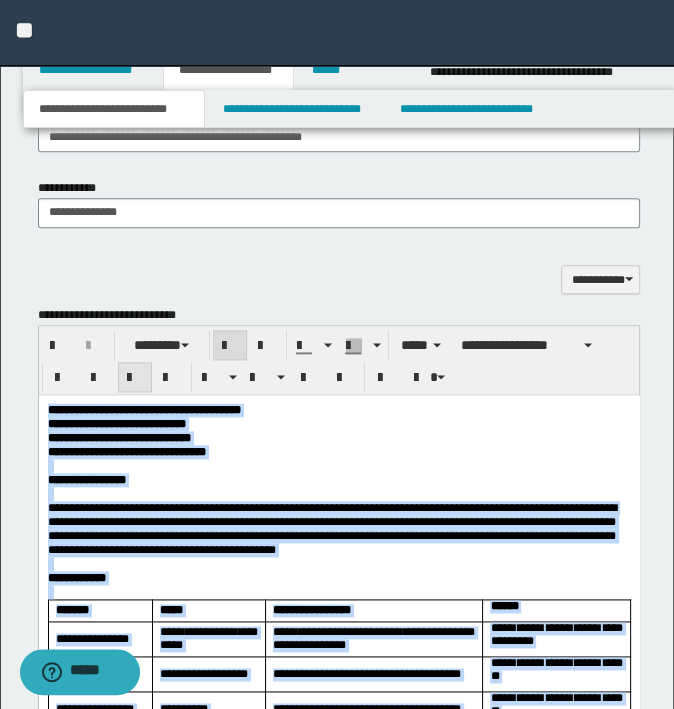 click at bounding box center [135, 378] 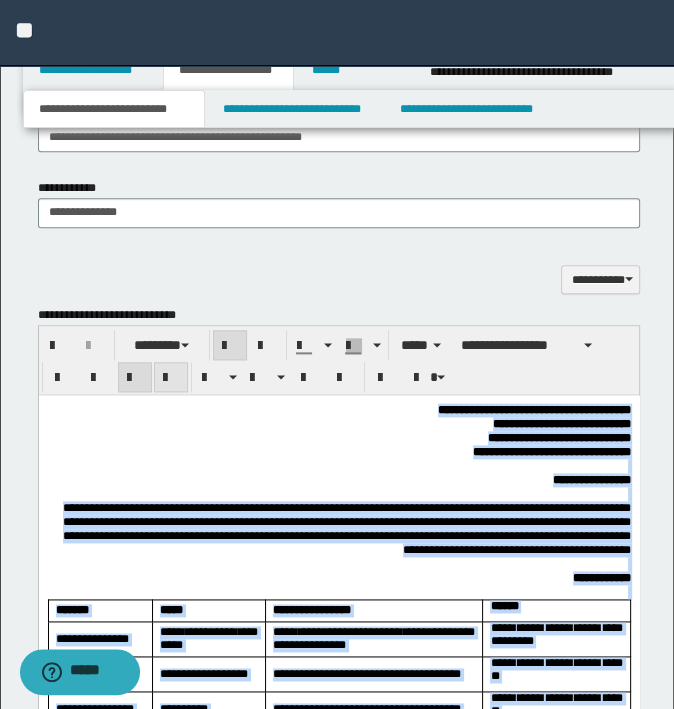 click at bounding box center (171, 378) 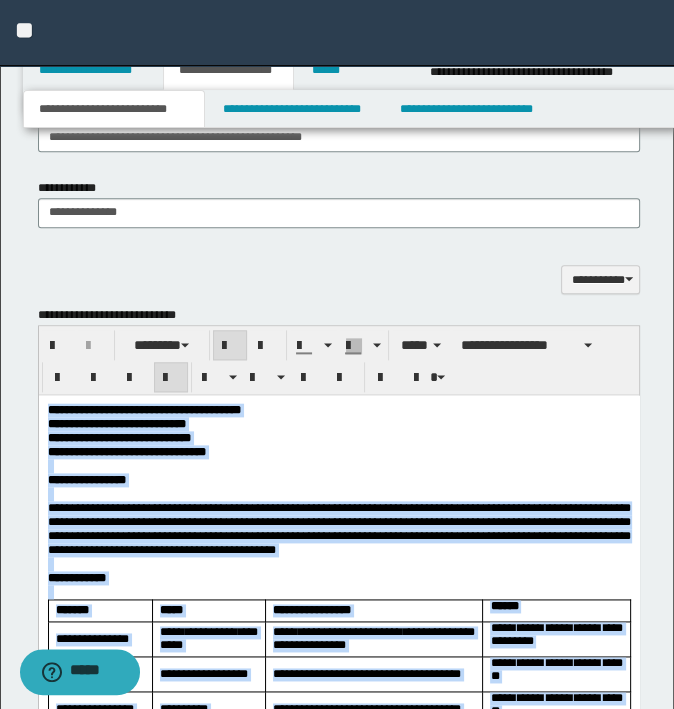 click at bounding box center [338, 494] 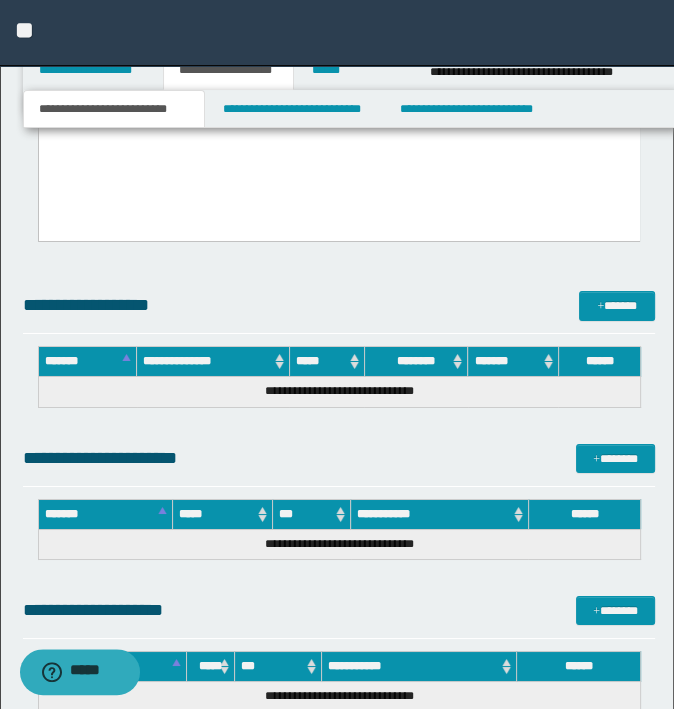 scroll, scrollTop: 8100, scrollLeft: 0, axis: vertical 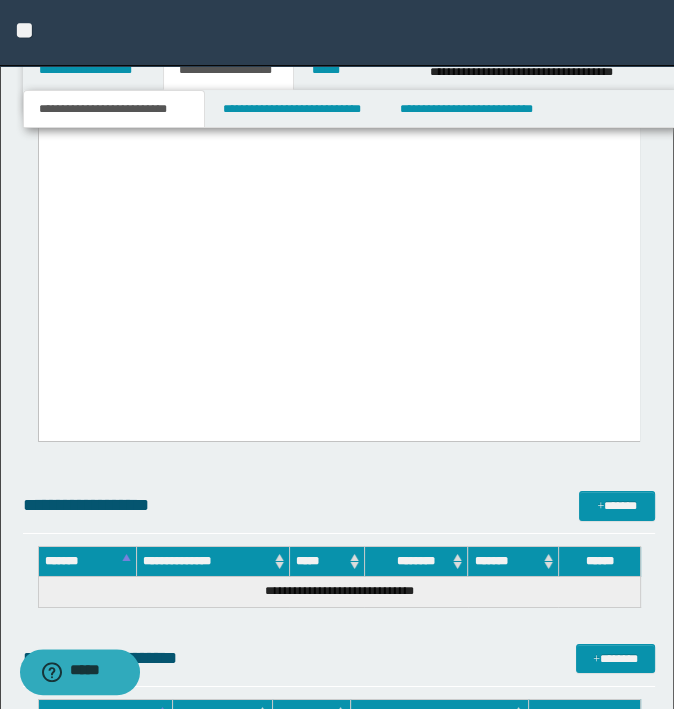 drag, startPoint x: 249, startPoint y: 313, endPoint x: 287, endPoint y: 325, distance: 39.849716 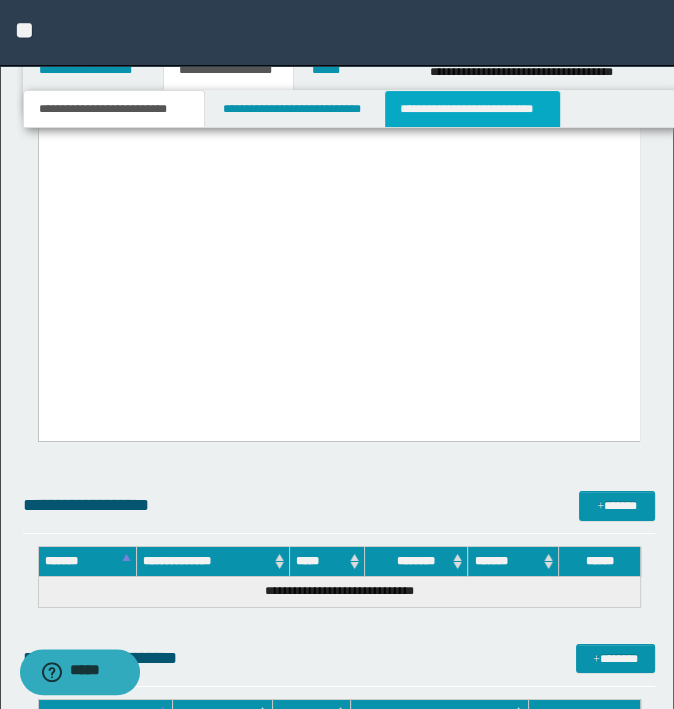 click on "**********" at bounding box center [472, 109] 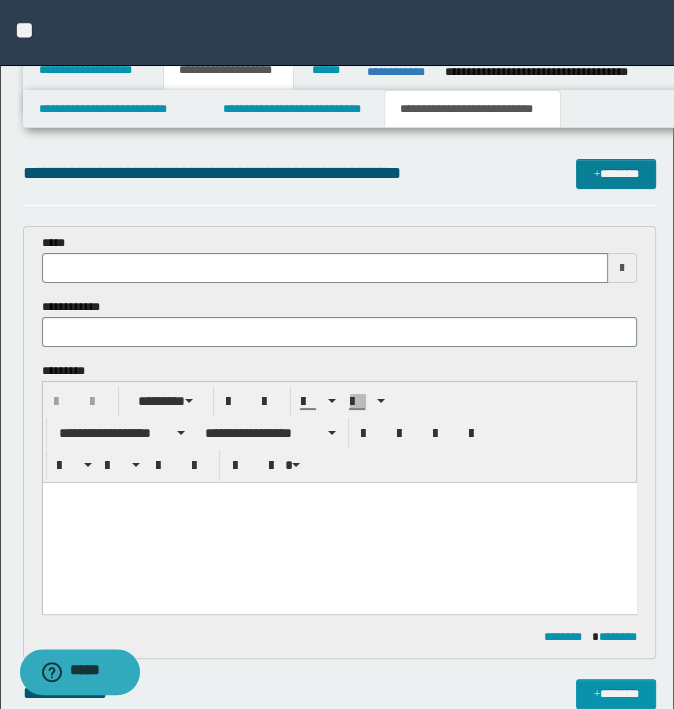 scroll, scrollTop: 0, scrollLeft: 0, axis: both 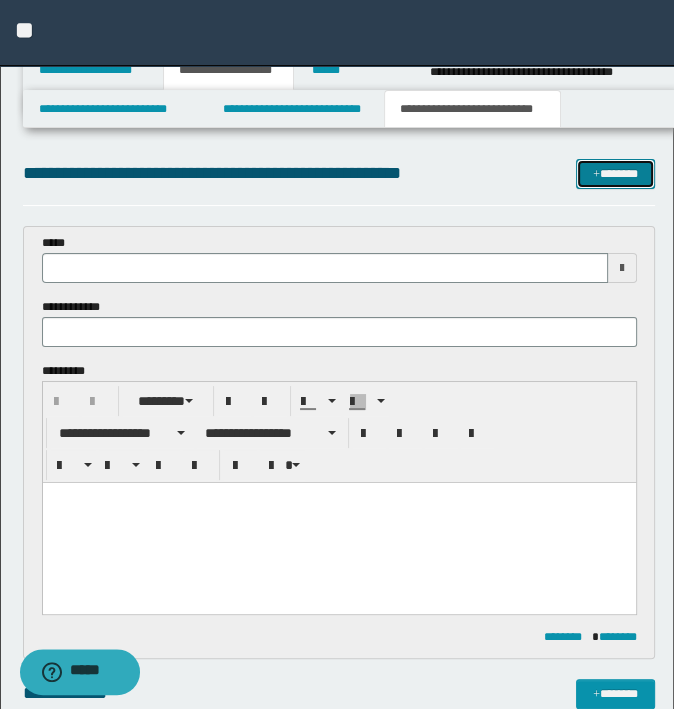 click at bounding box center [596, 175] 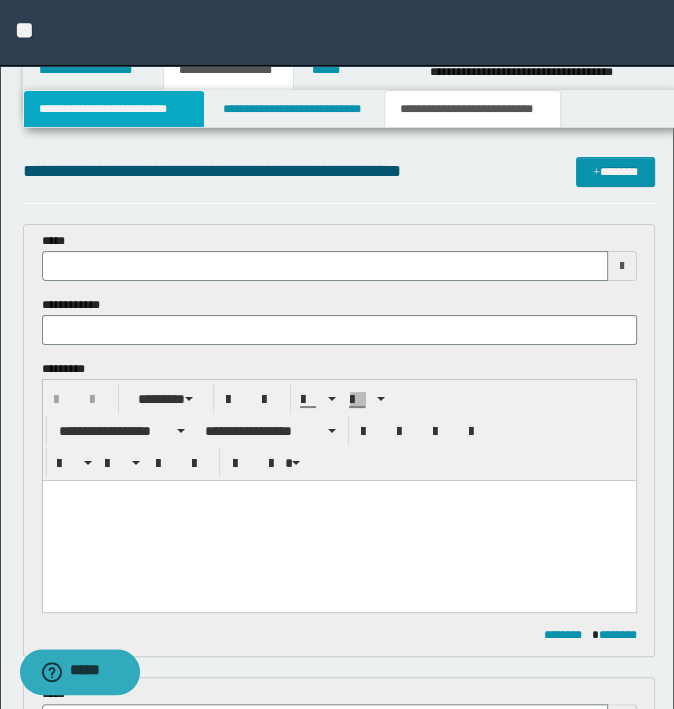 scroll, scrollTop: 0, scrollLeft: 0, axis: both 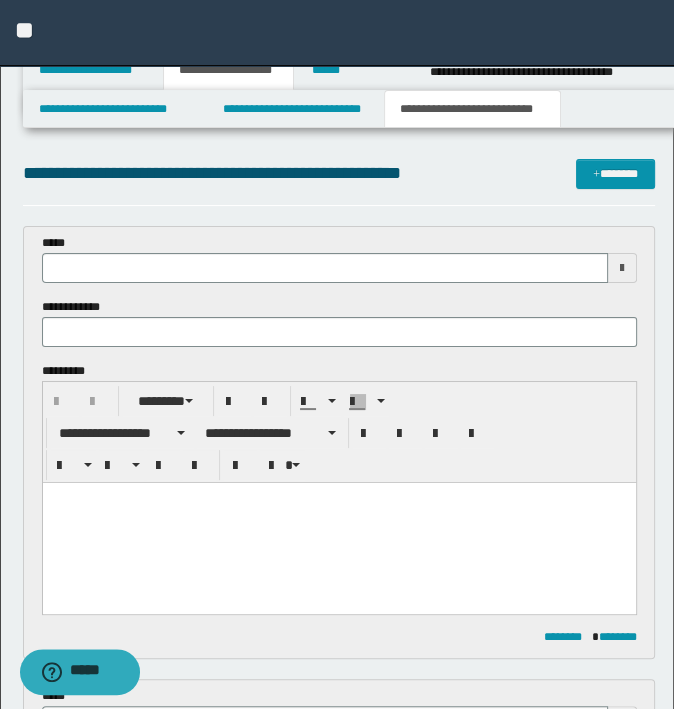type 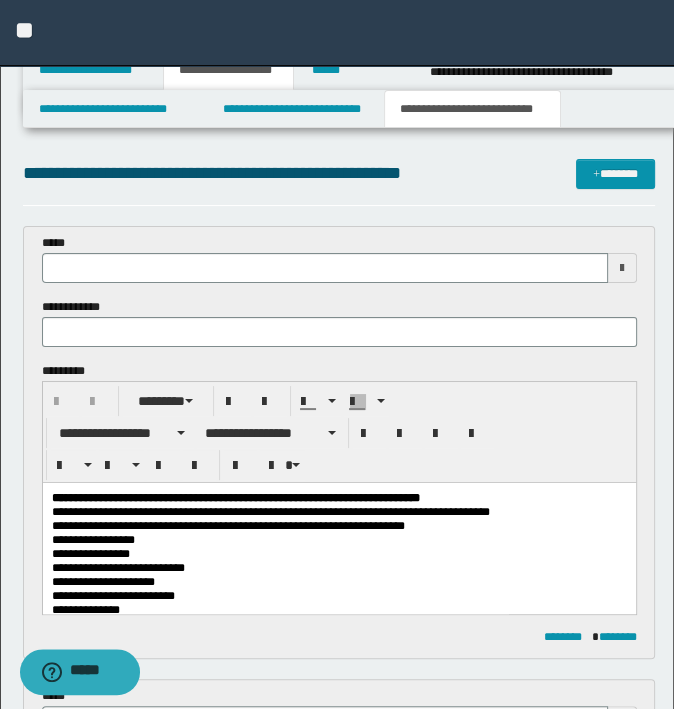 click on "**********" at bounding box center [235, 497] 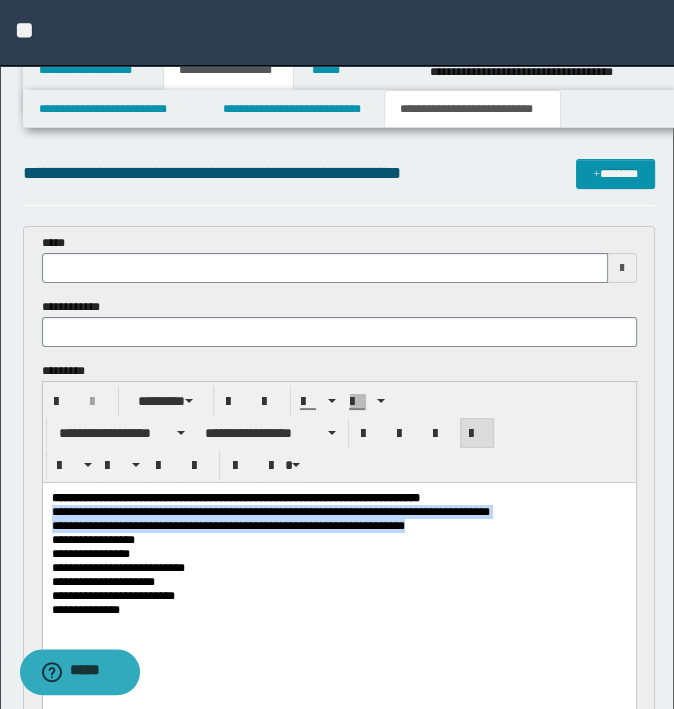 drag, startPoint x: 516, startPoint y: 521, endPoint x: 49, endPoint y: 518, distance: 467.00964 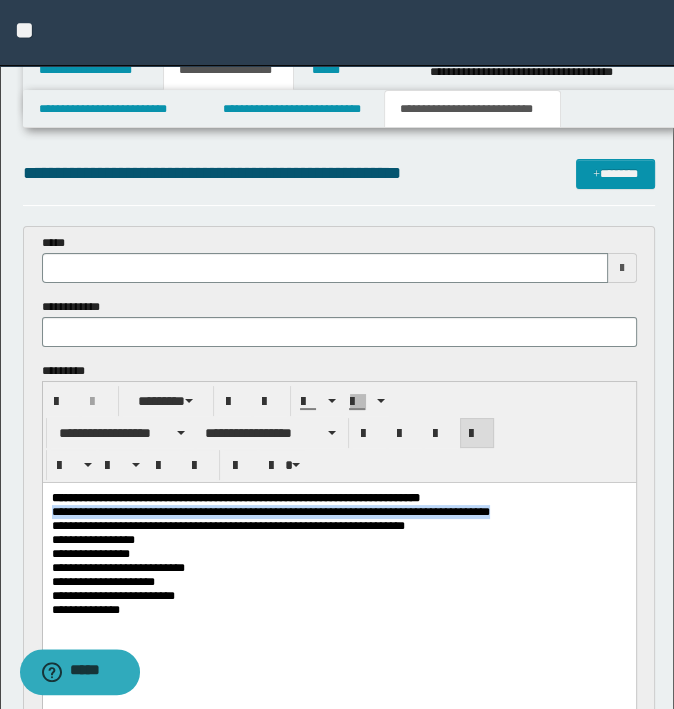 drag, startPoint x: 489, startPoint y: 512, endPoint x: 82, endPoint y: 996, distance: 632.38043 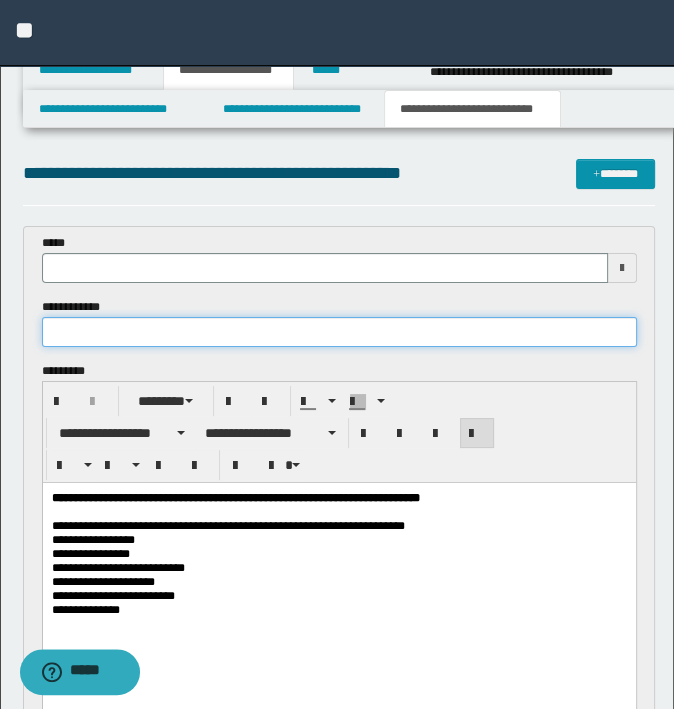 click at bounding box center [339, 332] 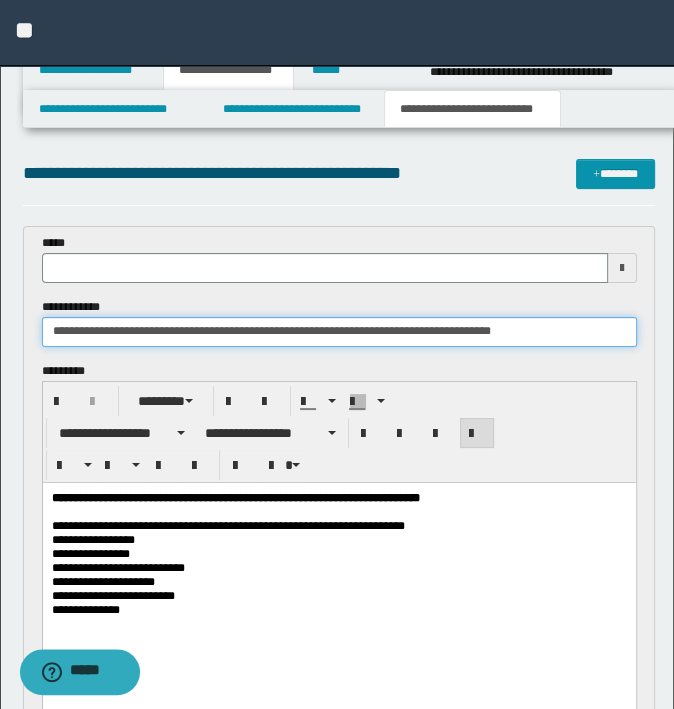 type on "**********" 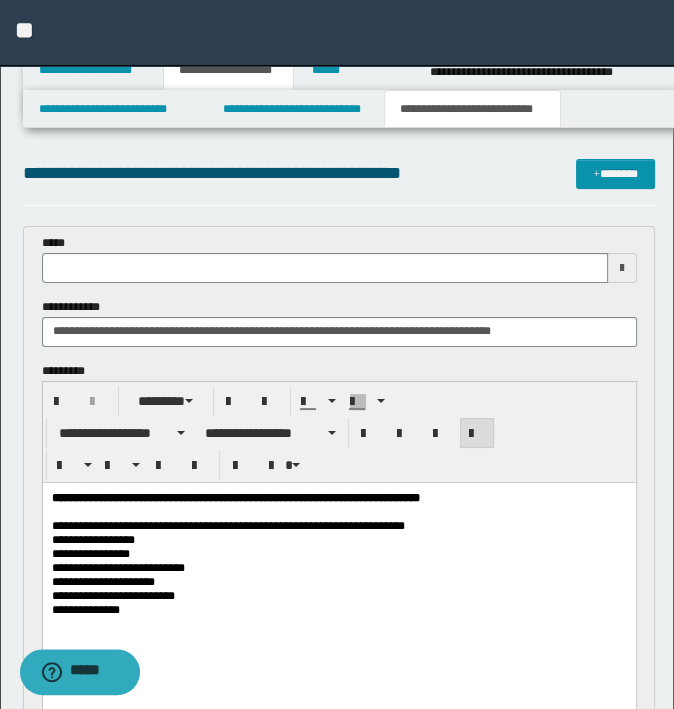 click at bounding box center [338, 511] 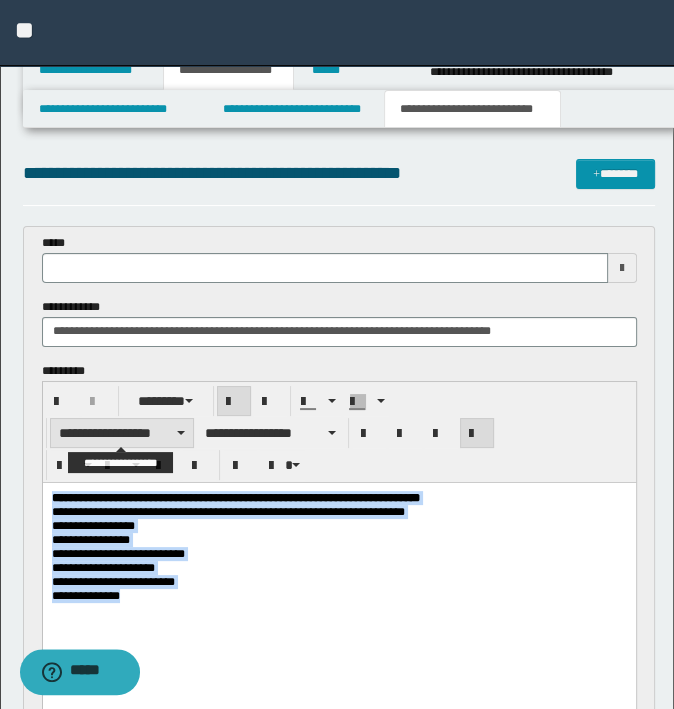 click on "**********" at bounding box center [122, 433] 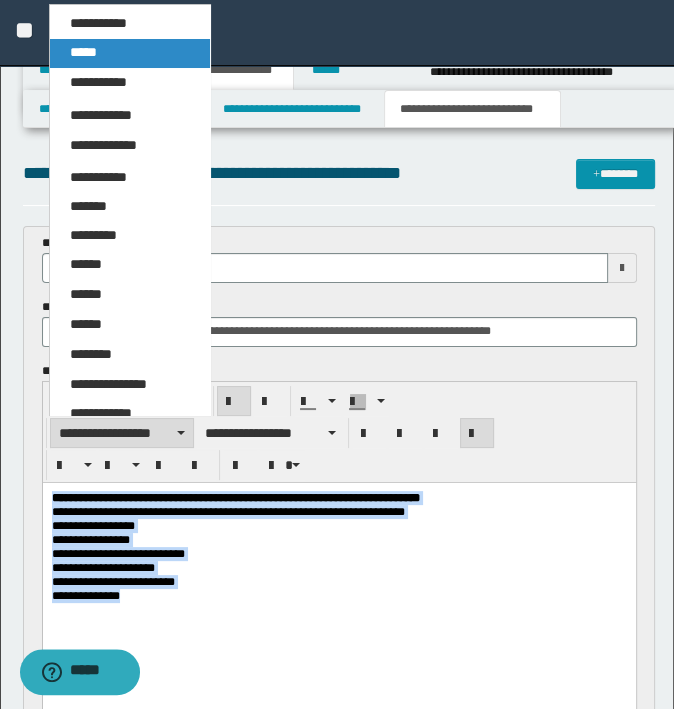 click on "*****" at bounding box center (130, 53) 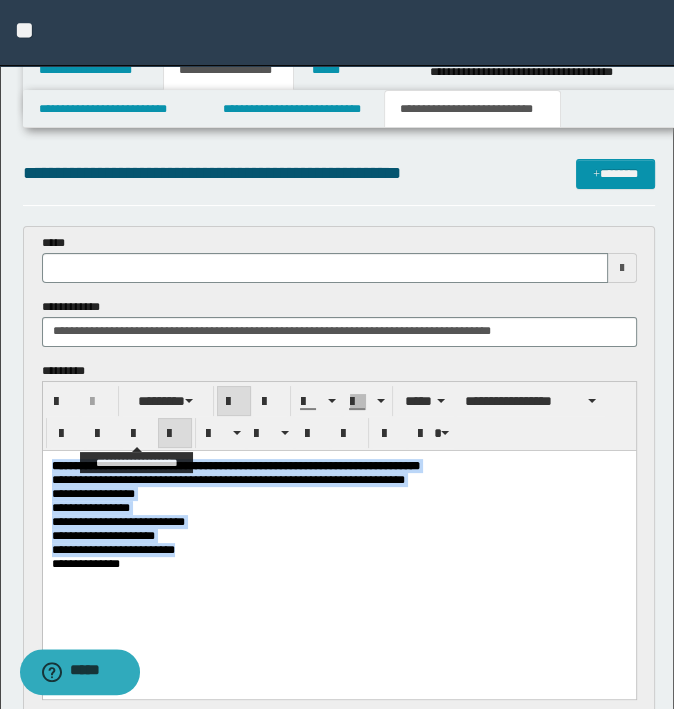 drag, startPoint x: 134, startPoint y: 430, endPoint x: 165, endPoint y: 428, distance: 31.06445 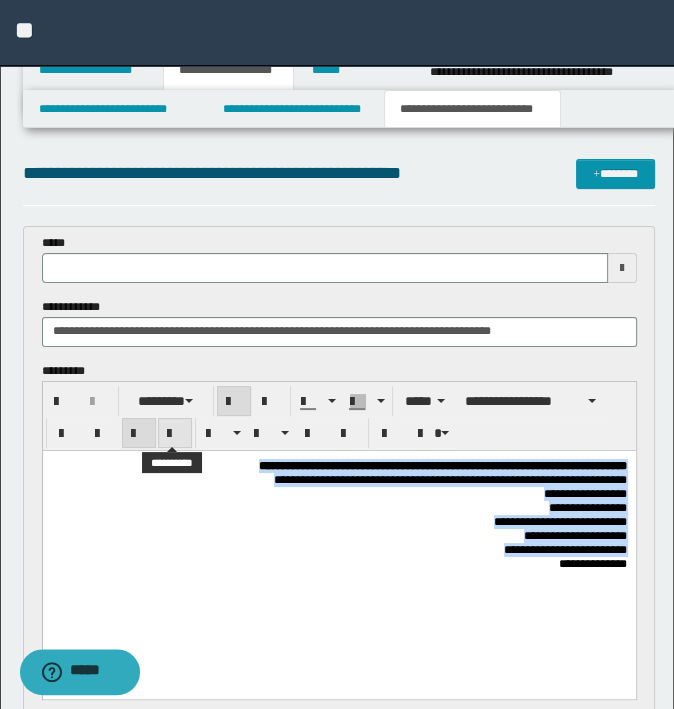 click at bounding box center [175, 434] 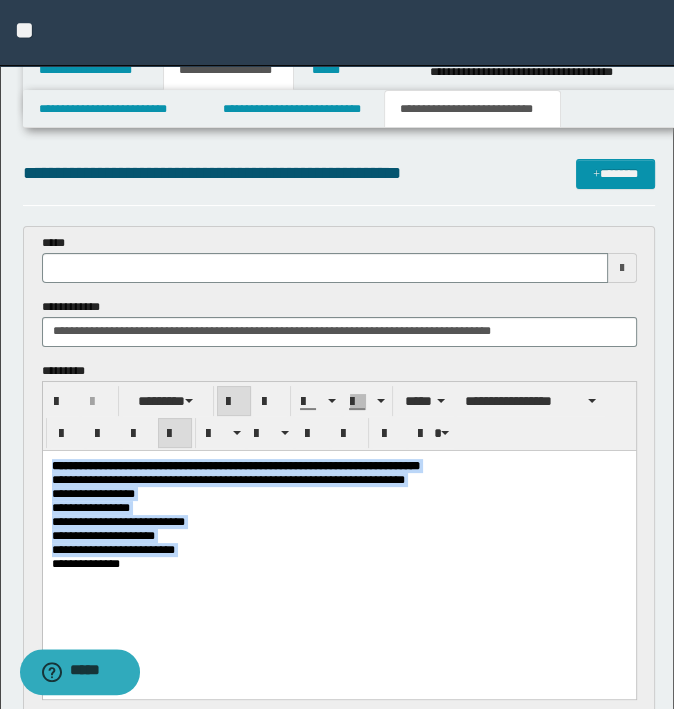 copy on "**********" 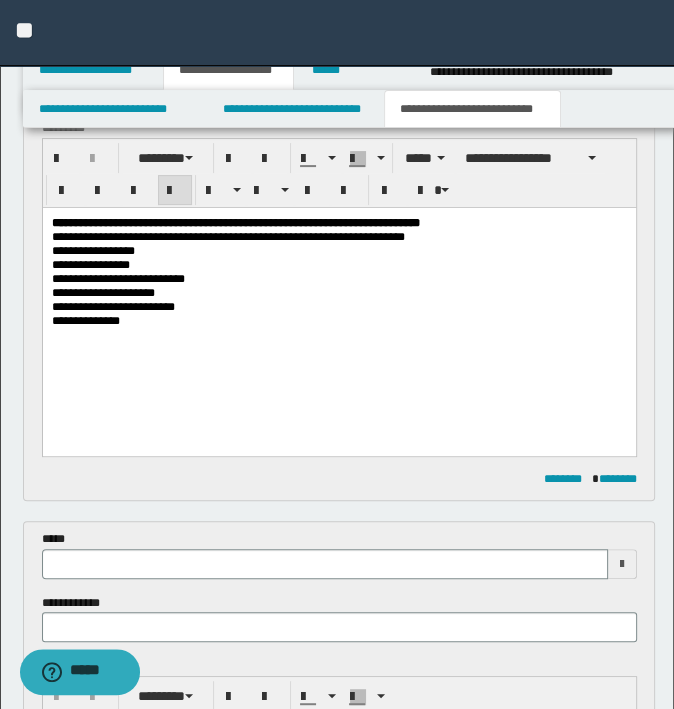 scroll, scrollTop: 500, scrollLeft: 0, axis: vertical 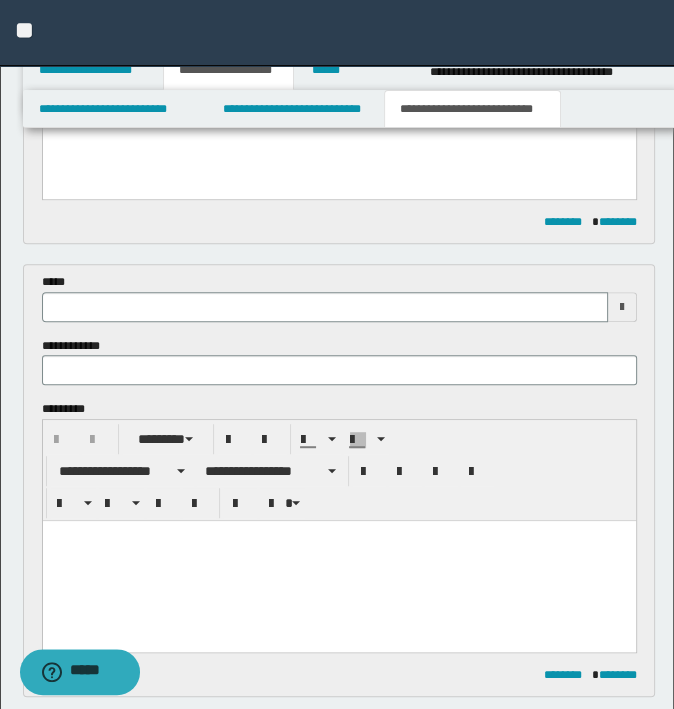 click at bounding box center [338, 536] 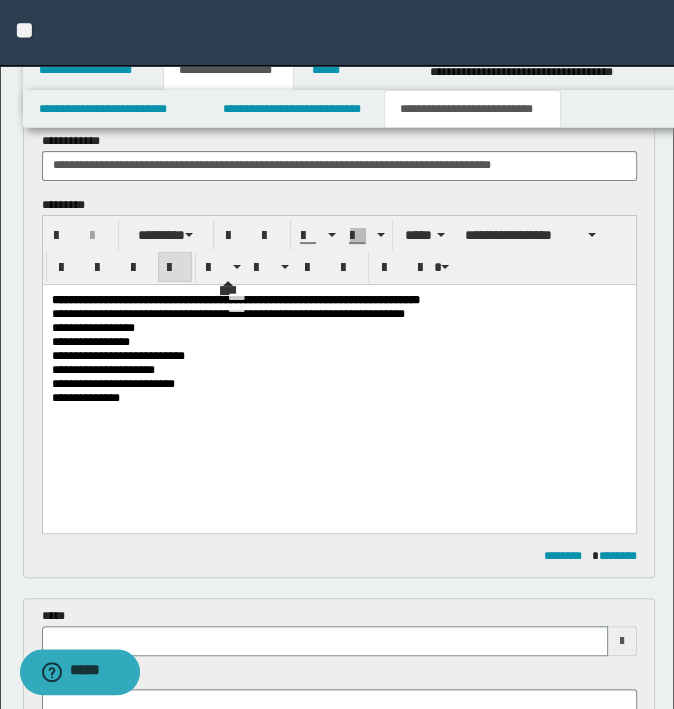 scroll, scrollTop: 0, scrollLeft: 0, axis: both 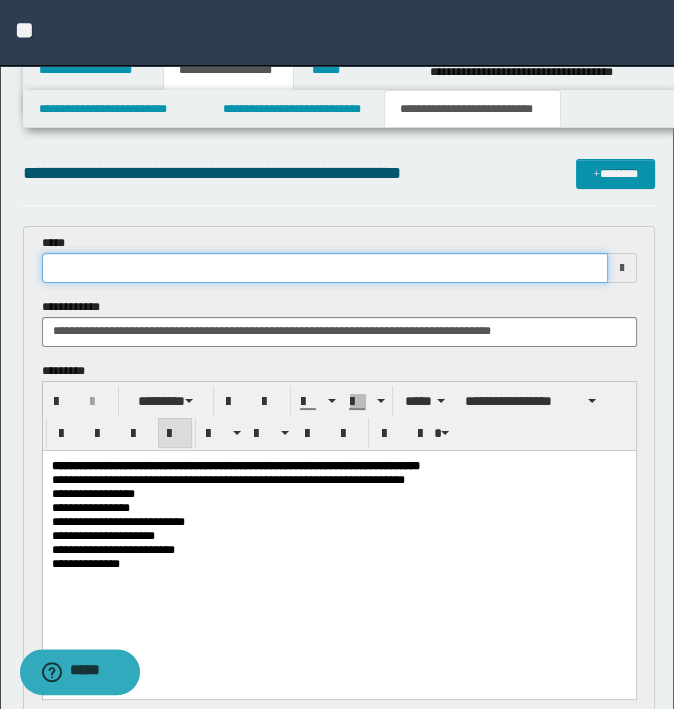 click at bounding box center [325, 268] 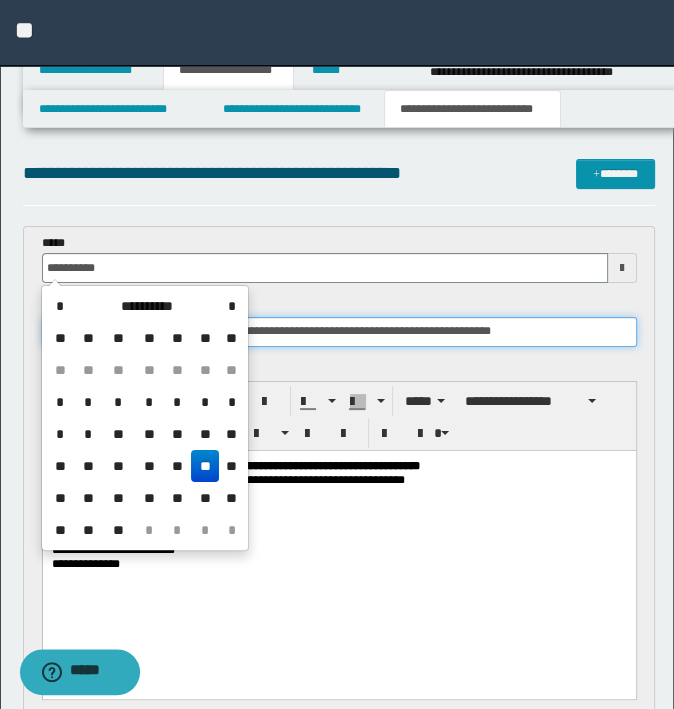 type on "**********" 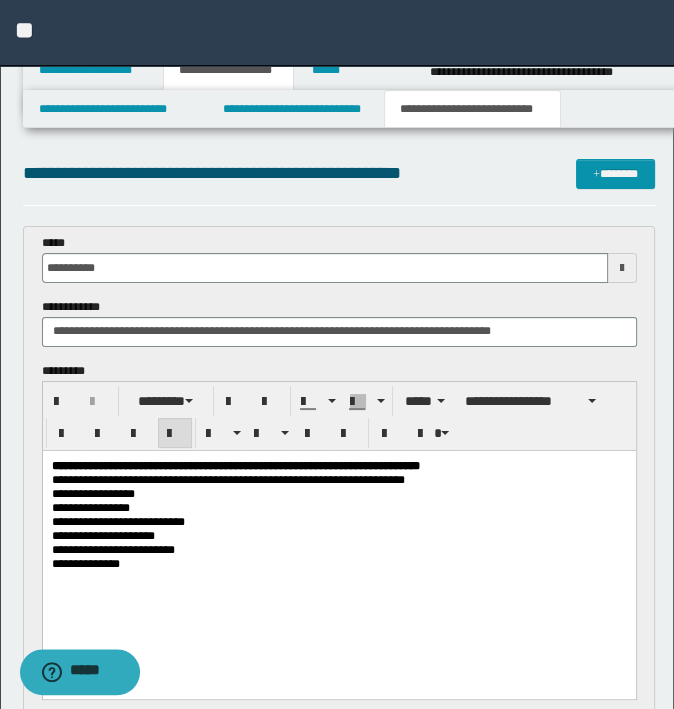 click on "**********" at bounding box center (339, 322) 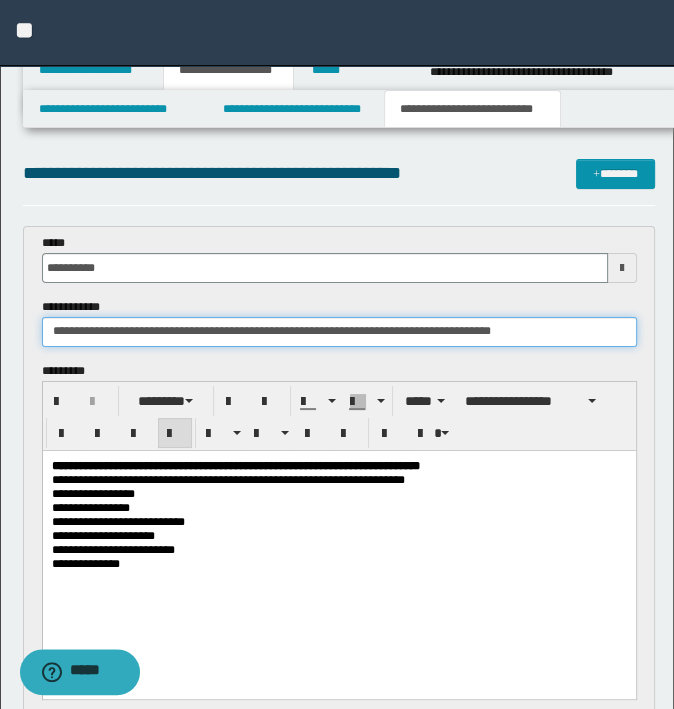 click on "**********" at bounding box center [339, 332] 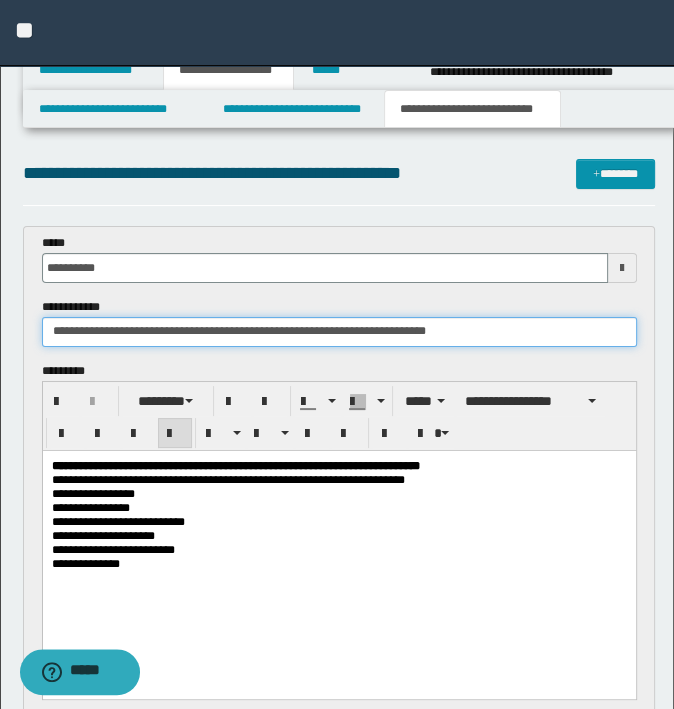 drag, startPoint x: 292, startPoint y: 330, endPoint x: 142, endPoint y: 330, distance: 150 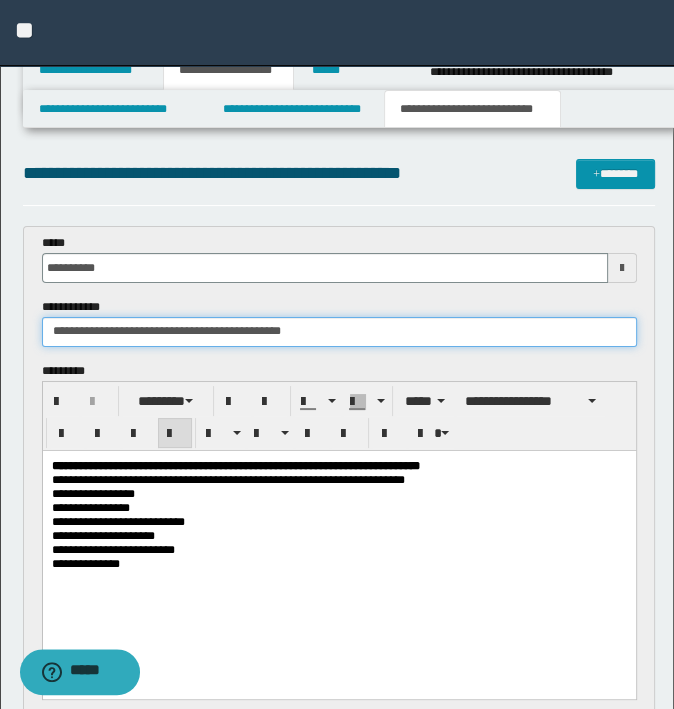 type on "**********" 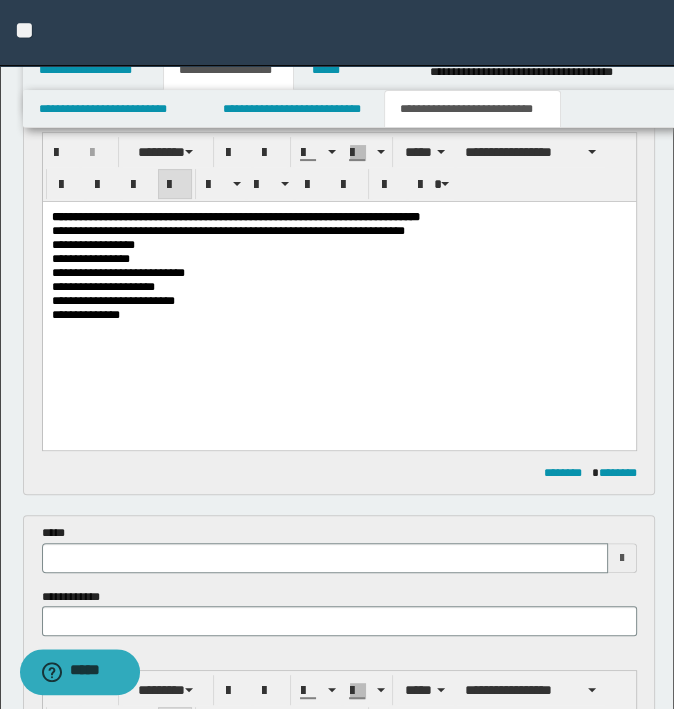 scroll, scrollTop: 400, scrollLeft: 0, axis: vertical 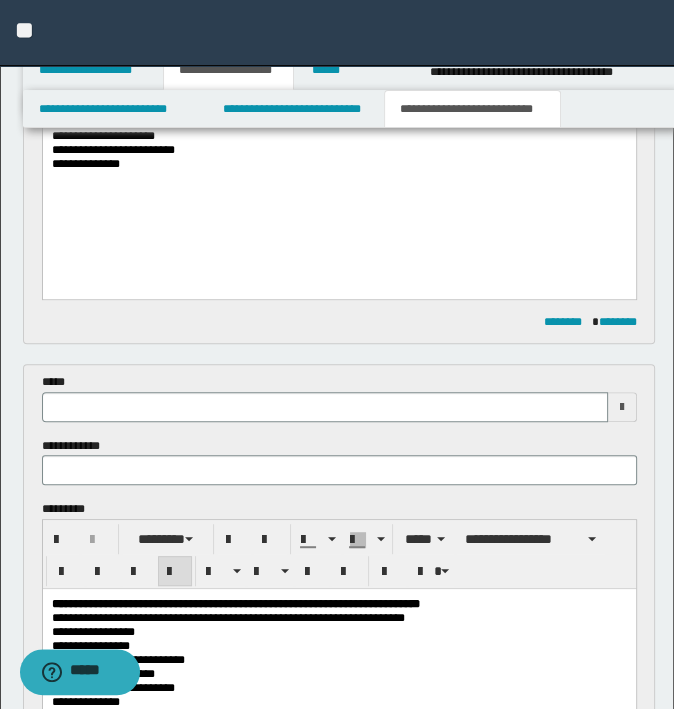 type 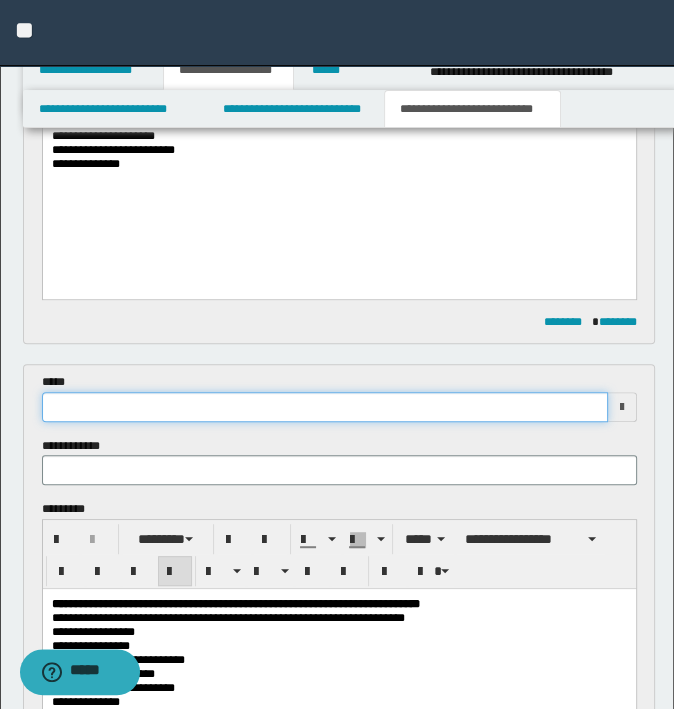 click at bounding box center [325, 407] 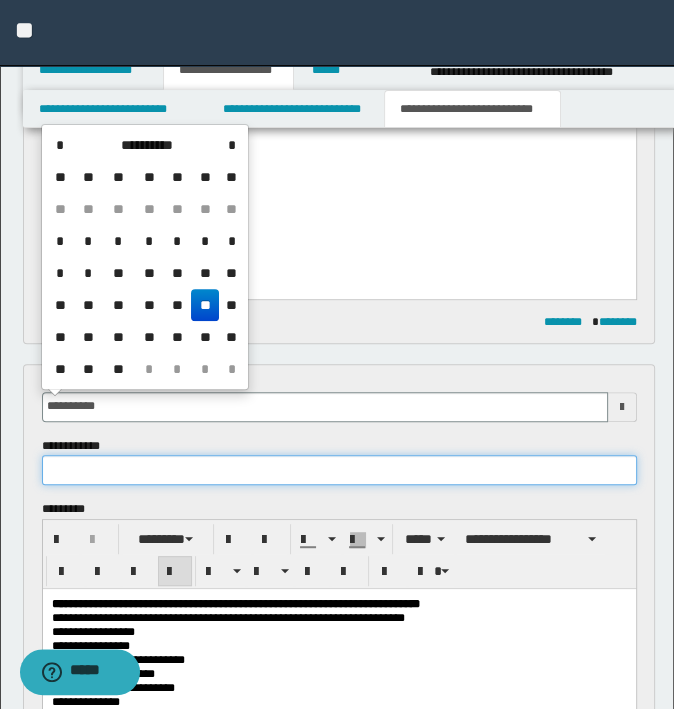 type on "**********" 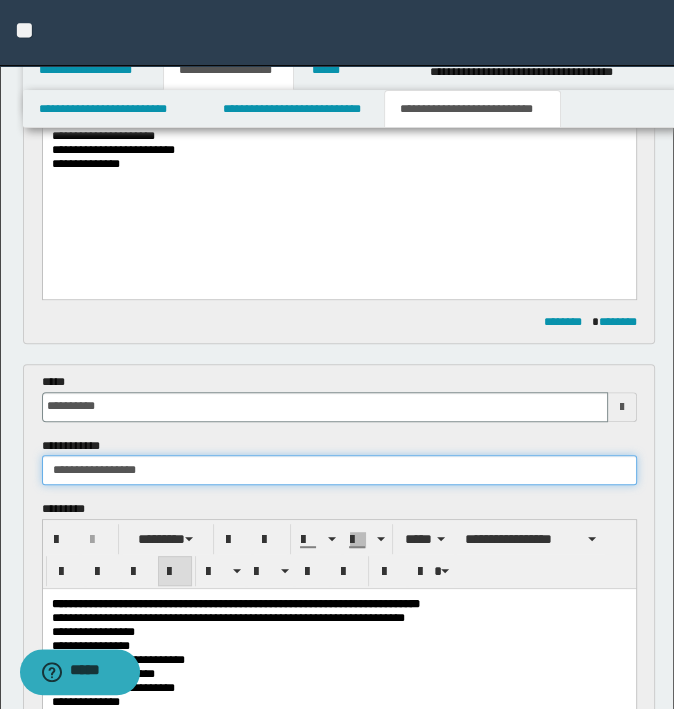 click on "**********" at bounding box center [339, 470] 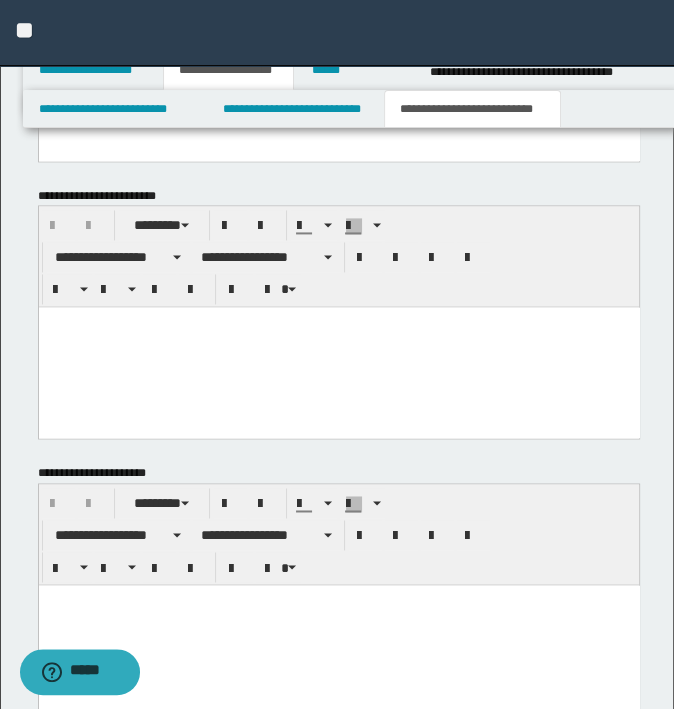scroll, scrollTop: 1760, scrollLeft: 0, axis: vertical 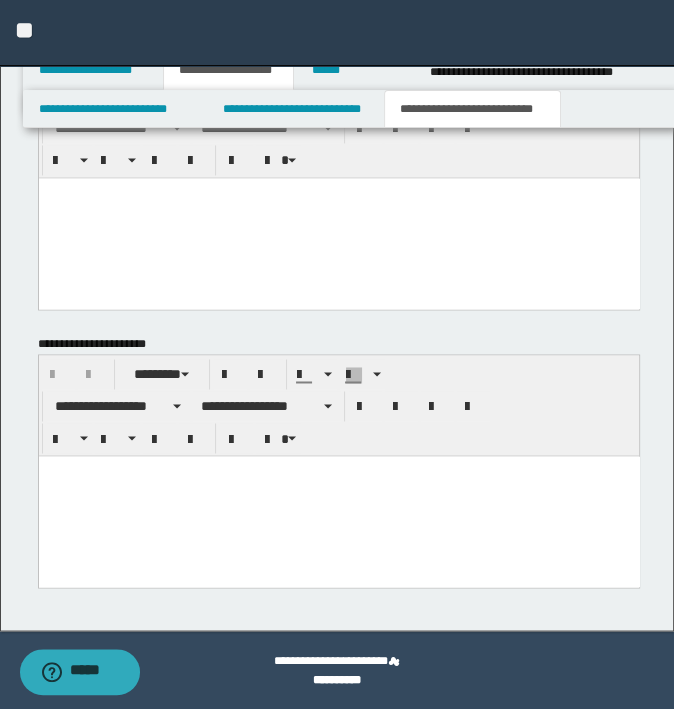 type on "**********" 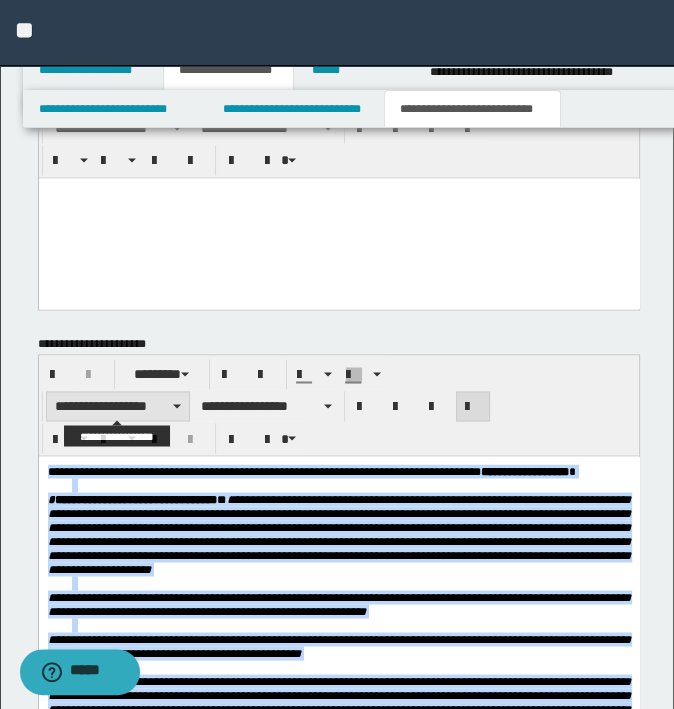 click on "**********" at bounding box center (118, 406) 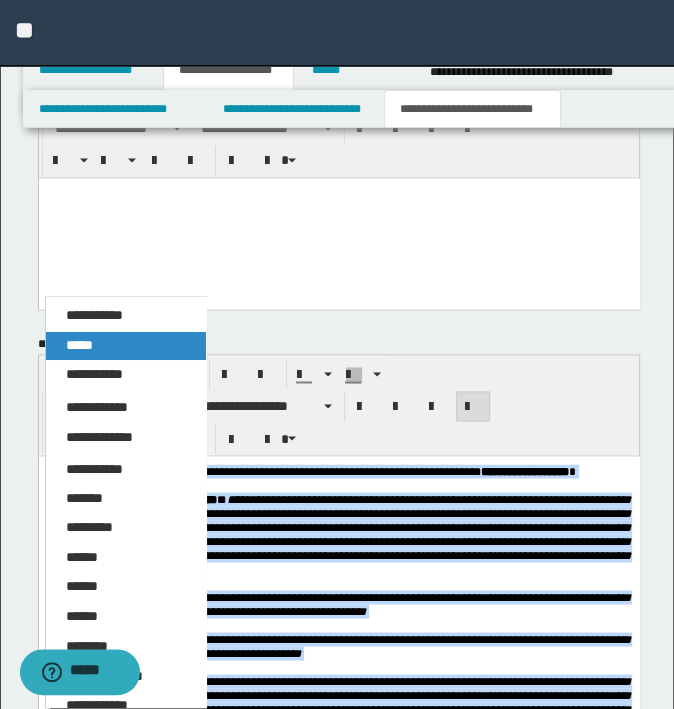 click on "*****" at bounding box center (126, 346) 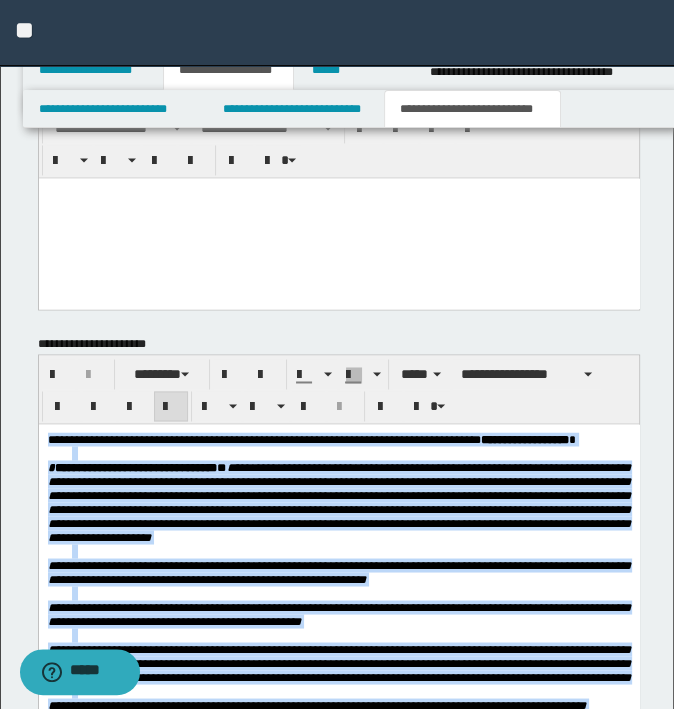 click at bounding box center (171, 407) 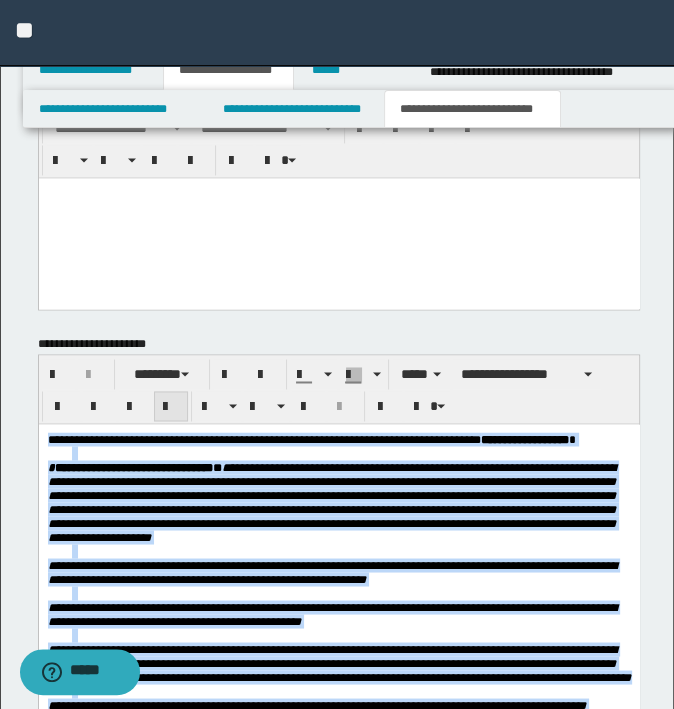 click at bounding box center [171, 407] 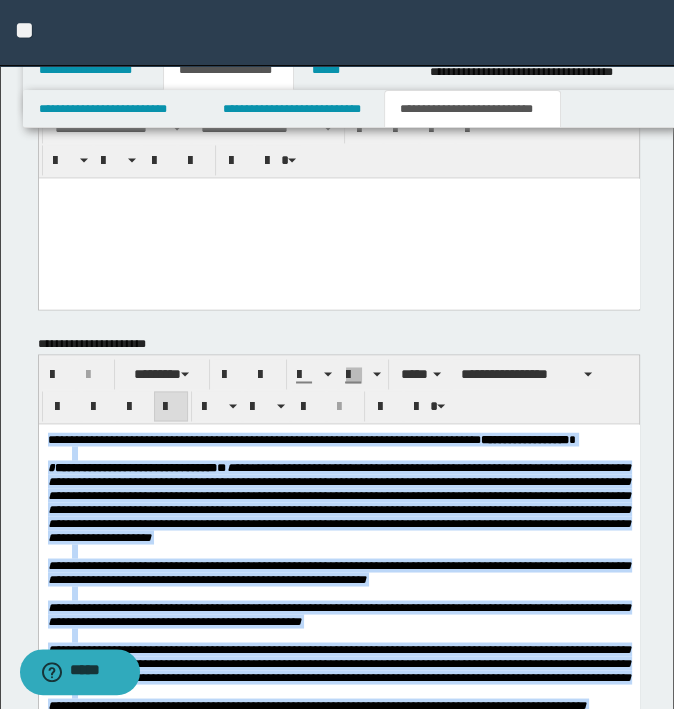 click on "**********" at bounding box center [338, 501] 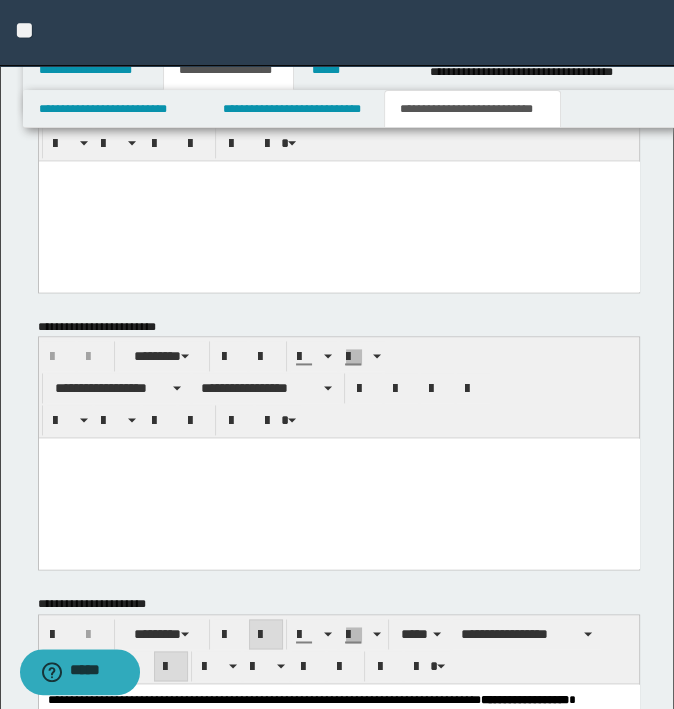 scroll, scrollTop: 1160, scrollLeft: 0, axis: vertical 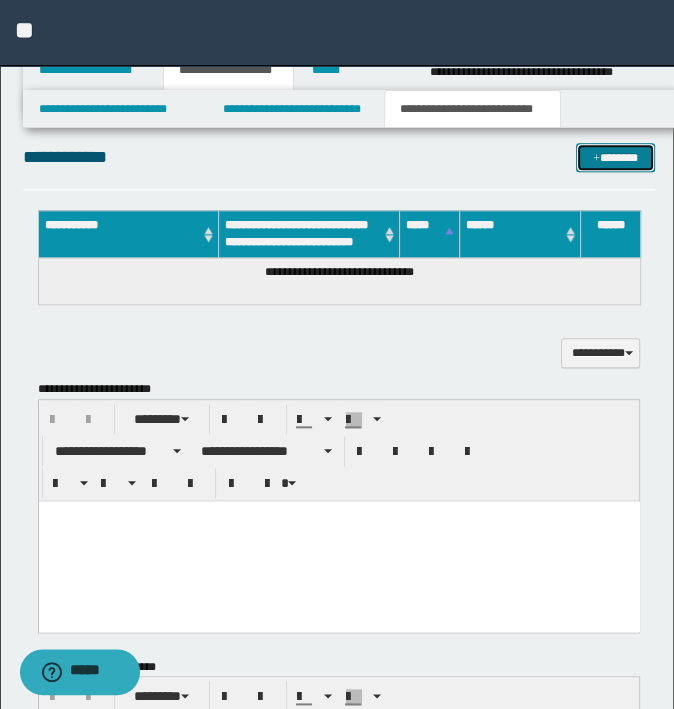 click on "*******" at bounding box center (615, 158) 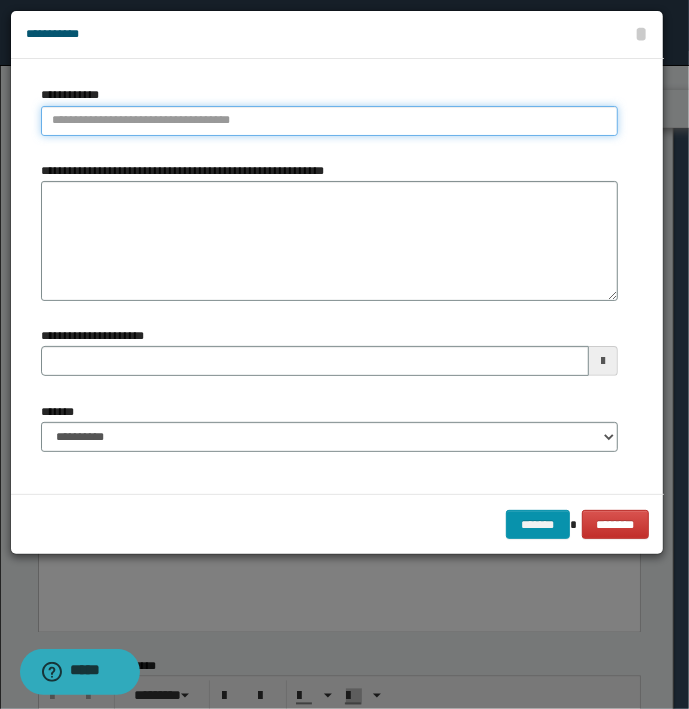 click on "**********" at bounding box center (329, 121) 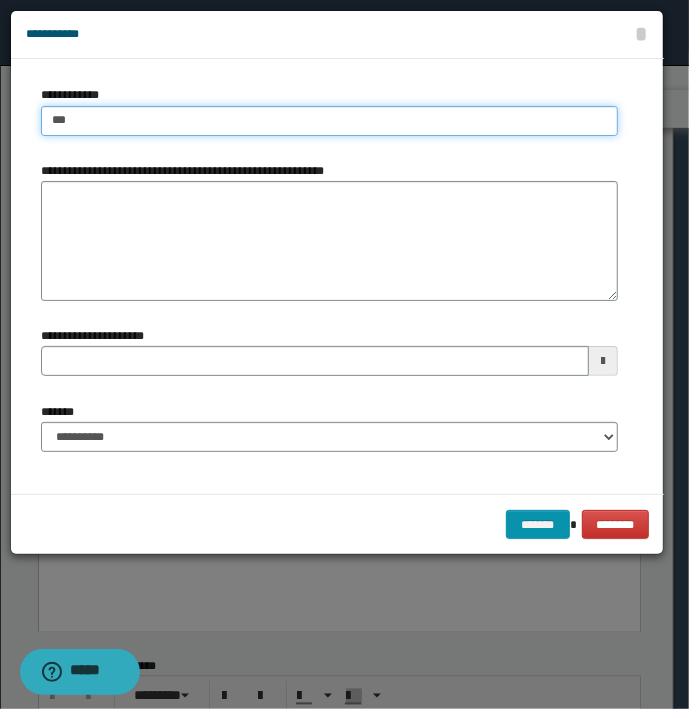 type on "****" 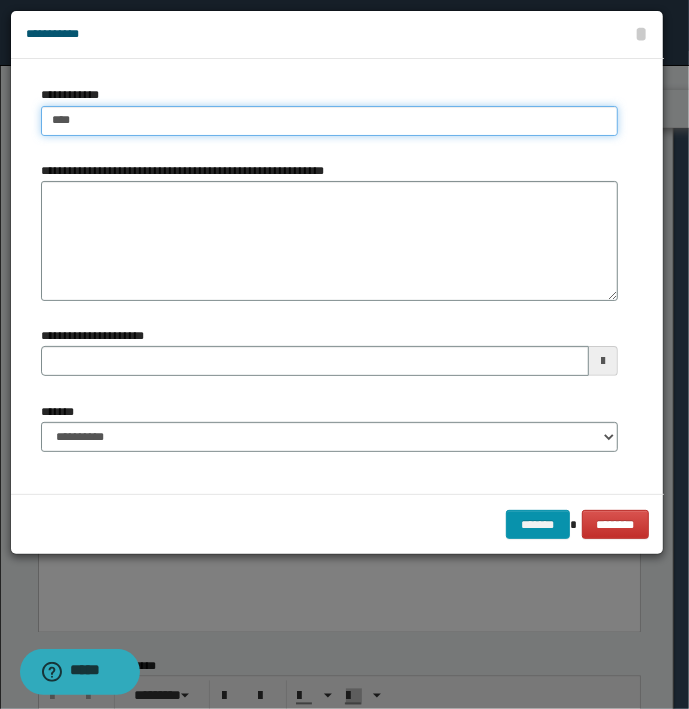 type on "****" 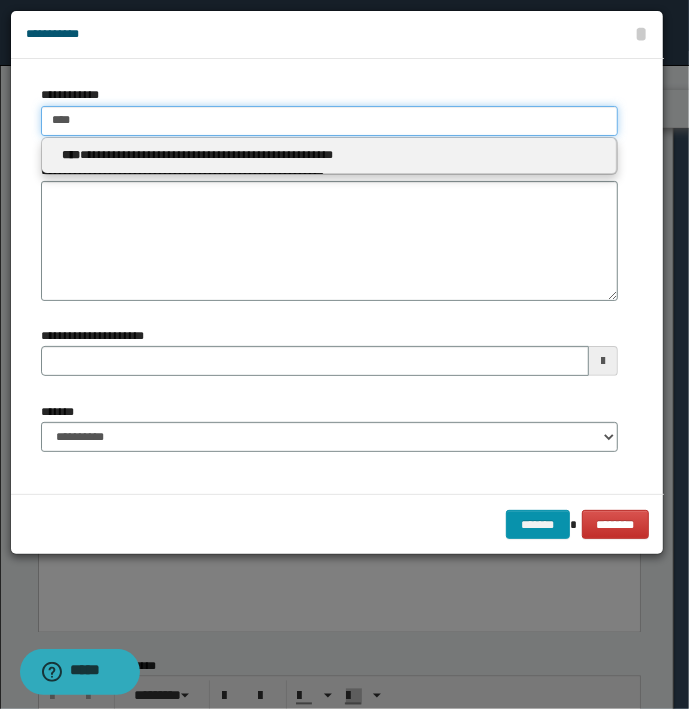 type 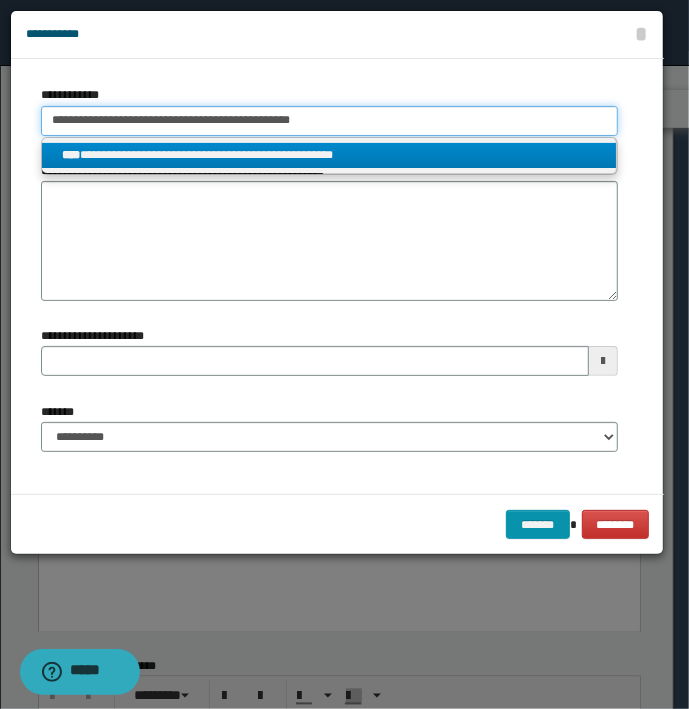 type on "**********" 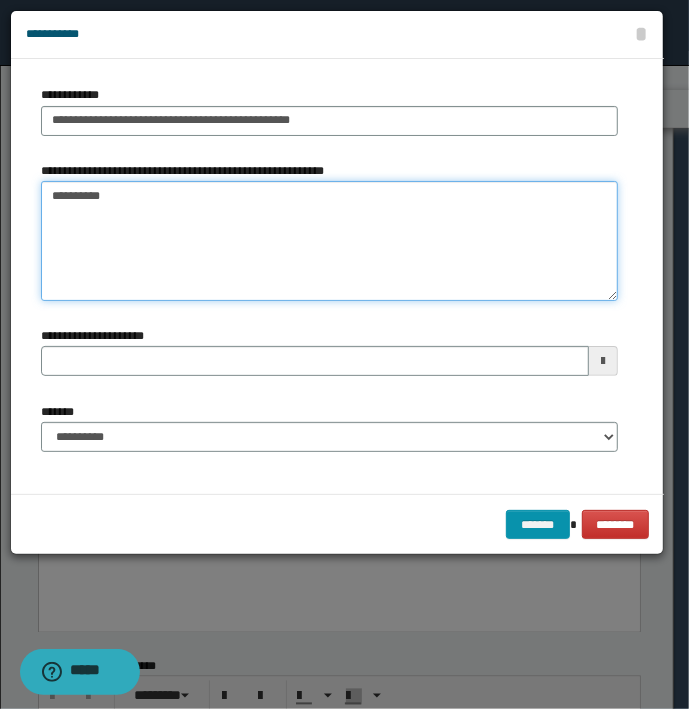 type on "*********" 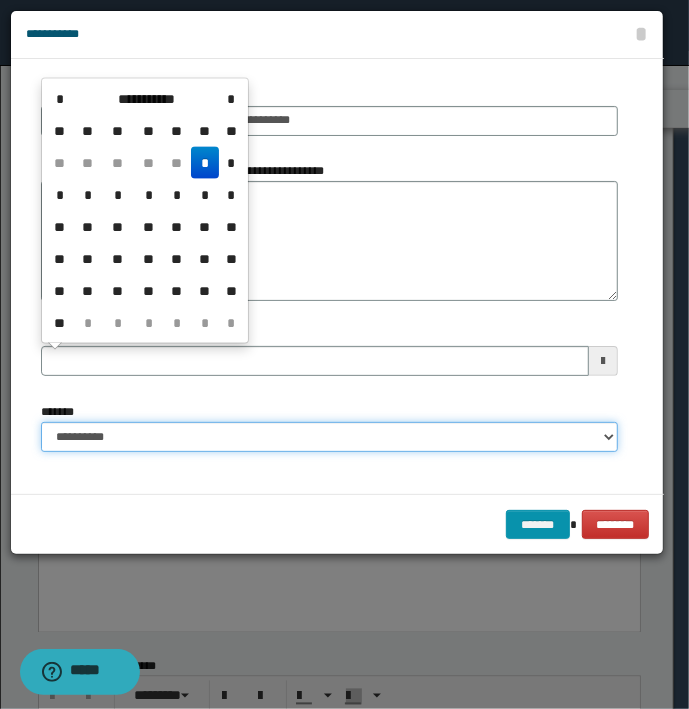 type 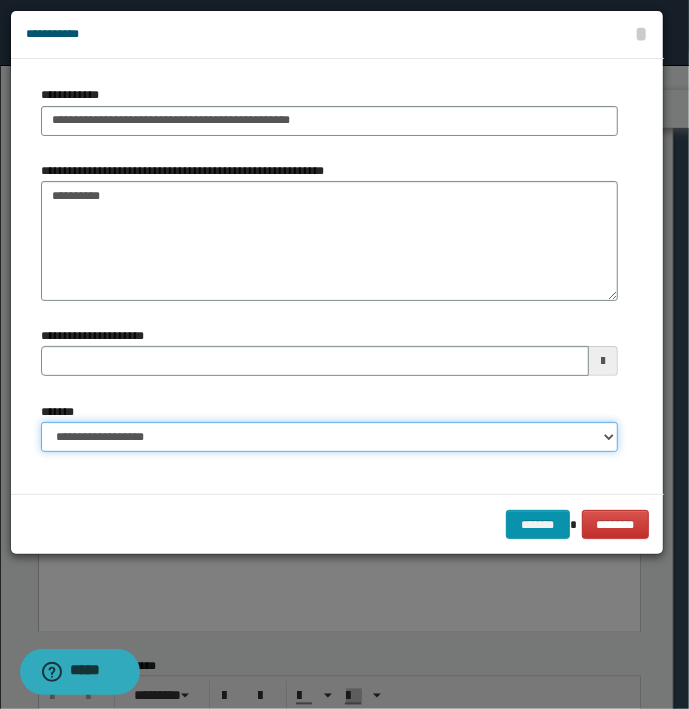 select on "*" 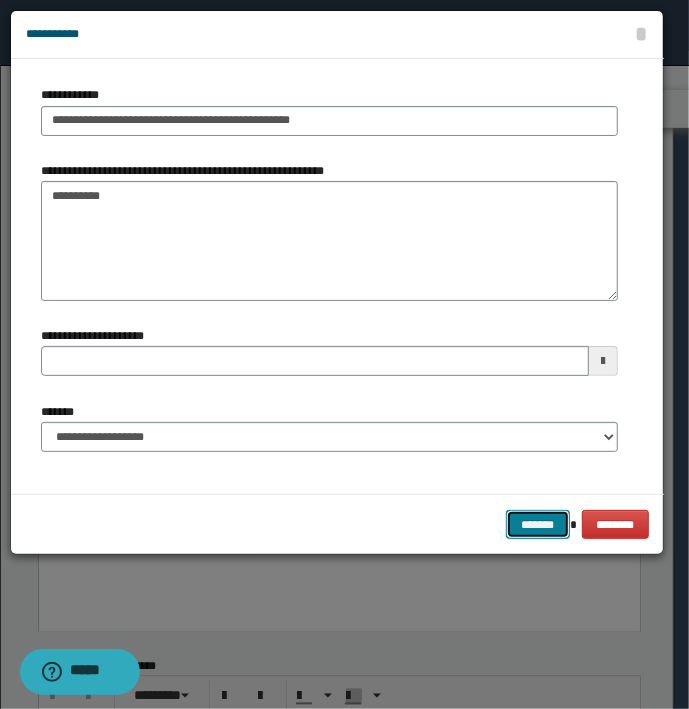 type 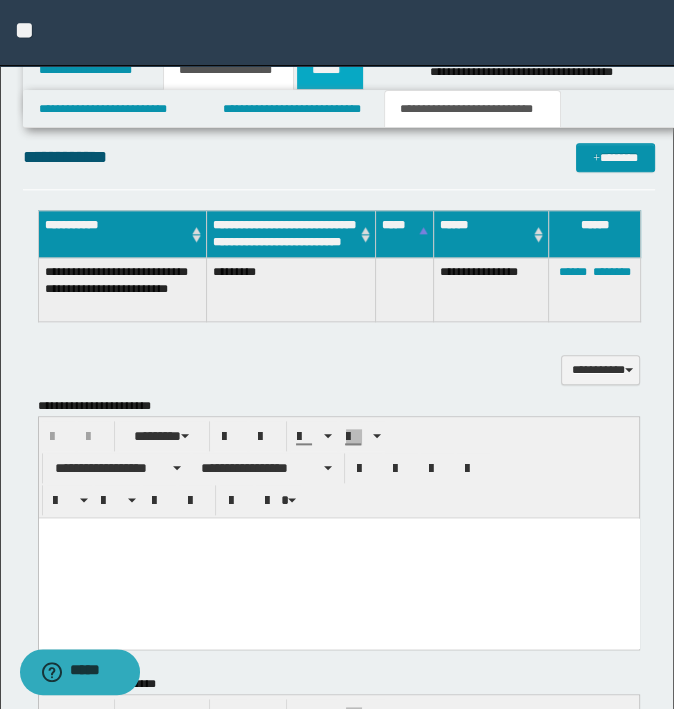 click on "******" at bounding box center (330, 70) 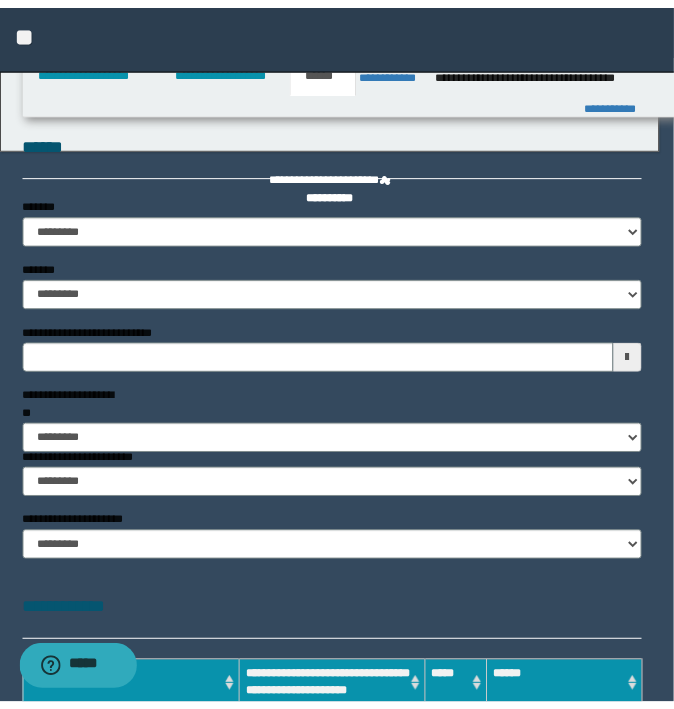 scroll, scrollTop: 0, scrollLeft: 0, axis: both 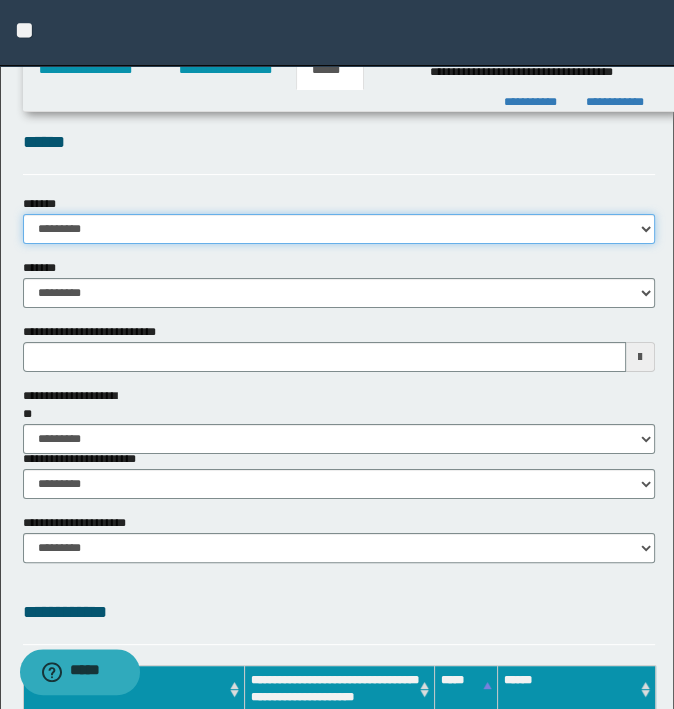click on "**********" at bounding box center (339, 229) 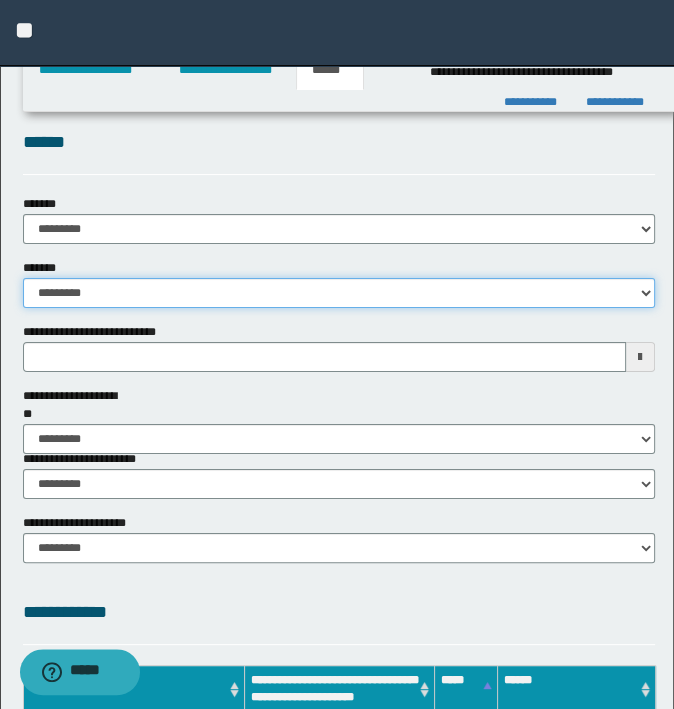 click on "**********" at bounding box center [339, 293] 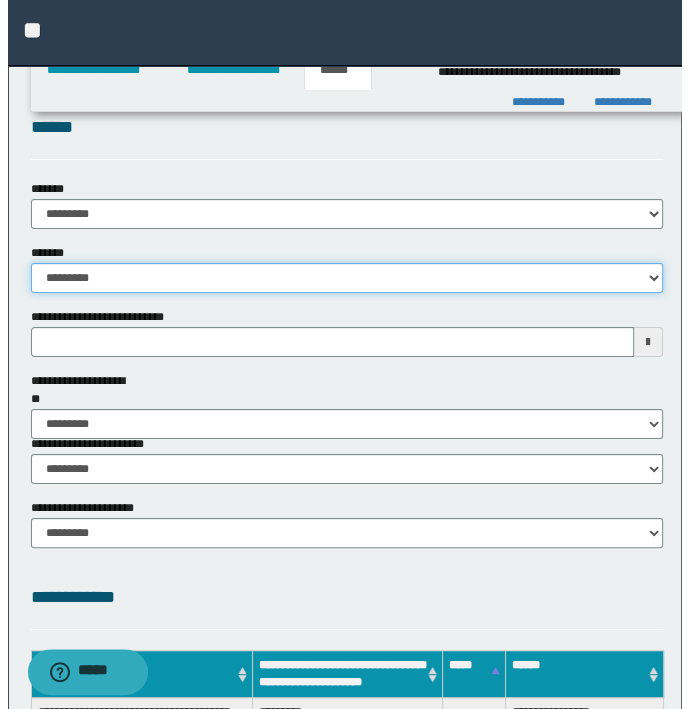 scroll, scrollTop: 610, scrollLeft: 0, axis: vertical 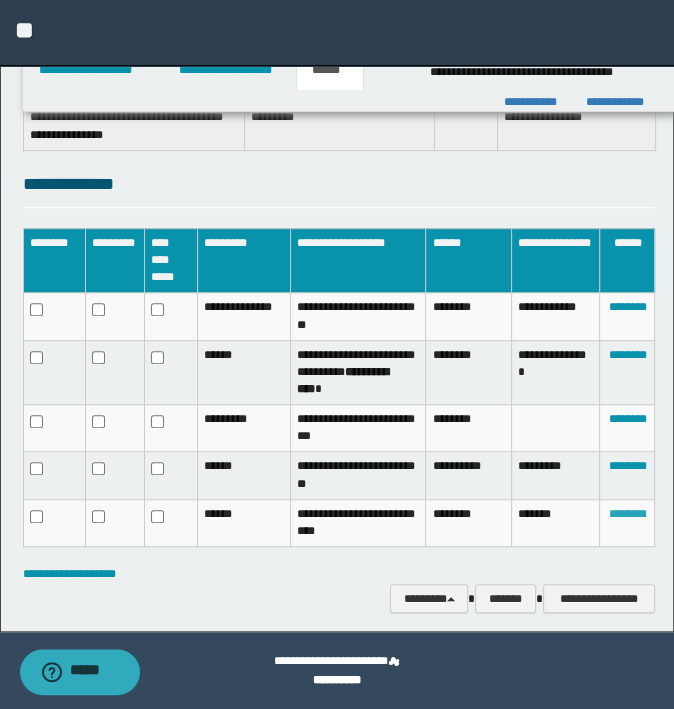 click on "********" at bounding box center [627, 514] 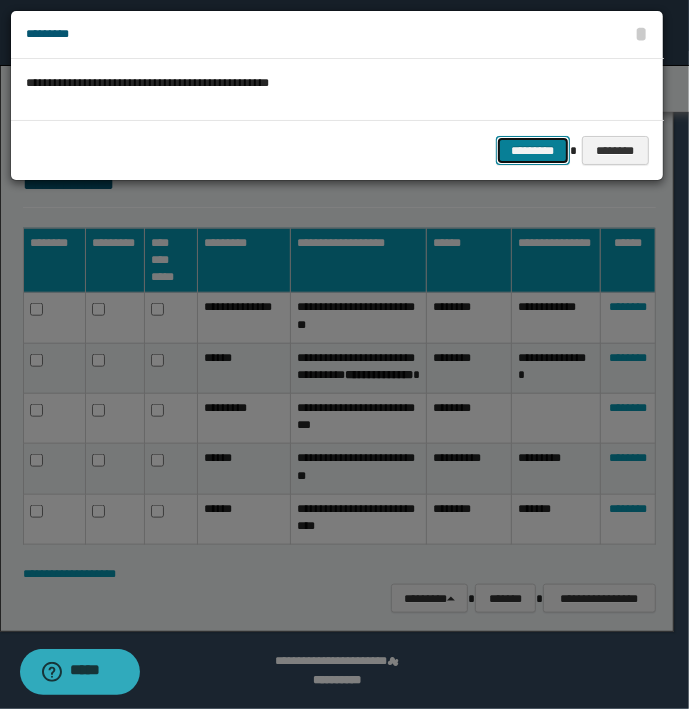 click on "*********" at bounding box center (533, 151) 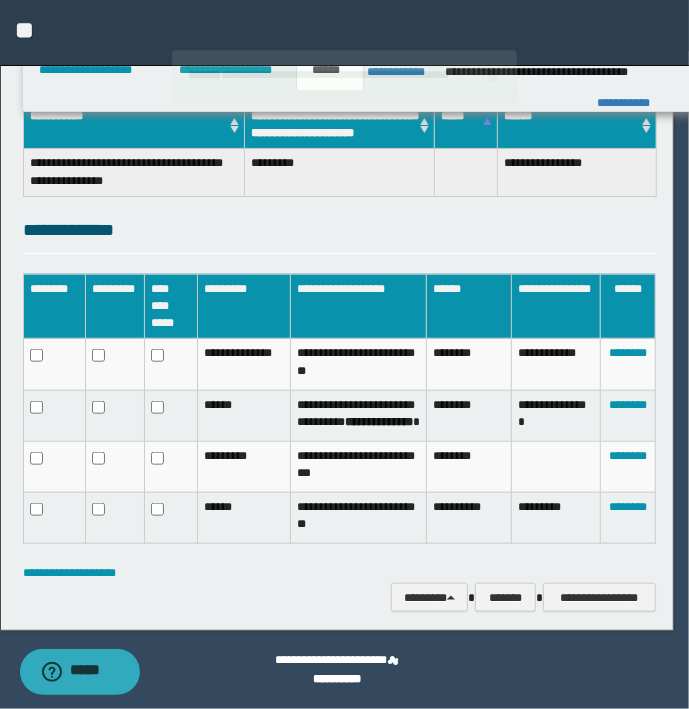 scroll, scrollTop: 563, scrollLeft: 0, axis: vertical 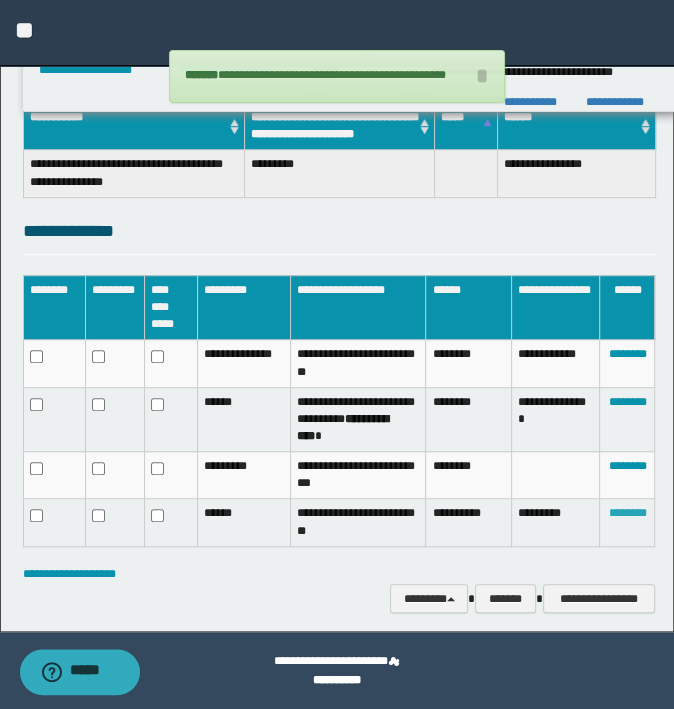 click on "********" at bounding box center [627, 513] 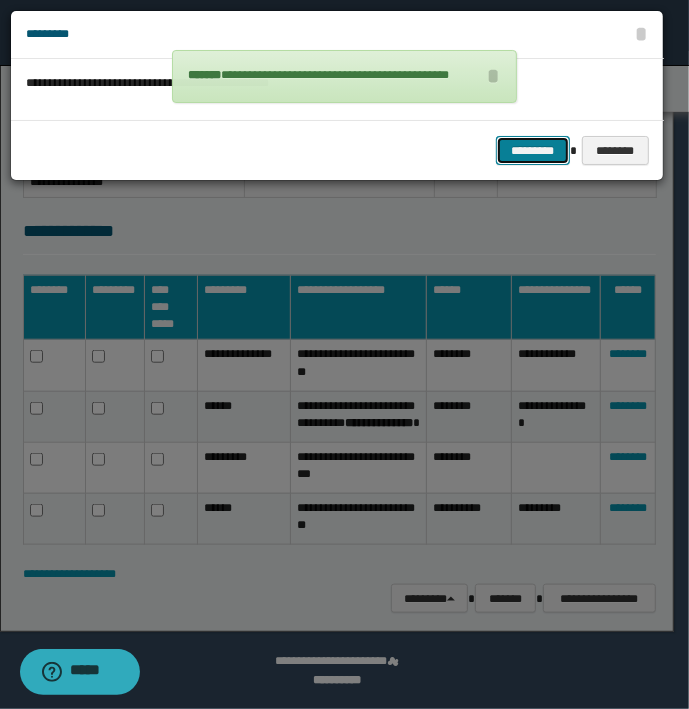 click on "*********" at bounding box center [533, 151] 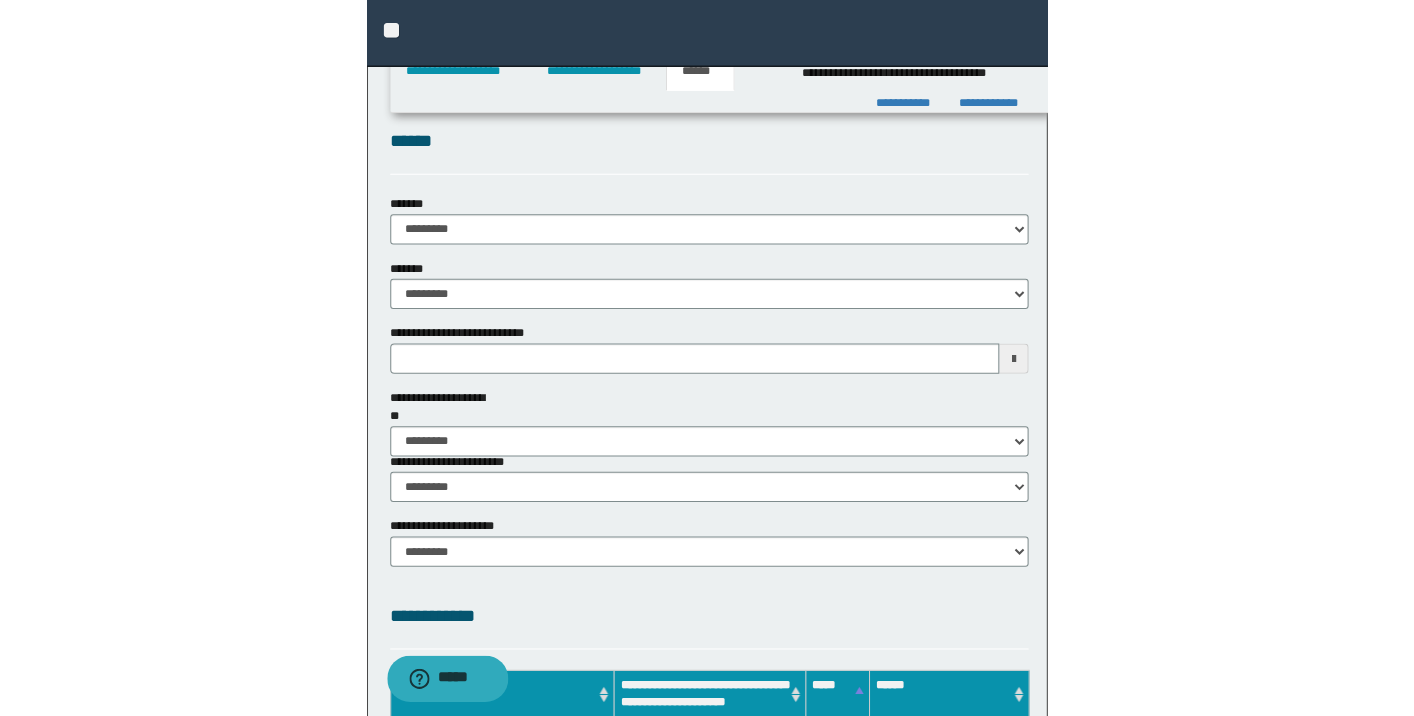 scroll, scrollTop: 0, scrollLeft: 0, axis: both 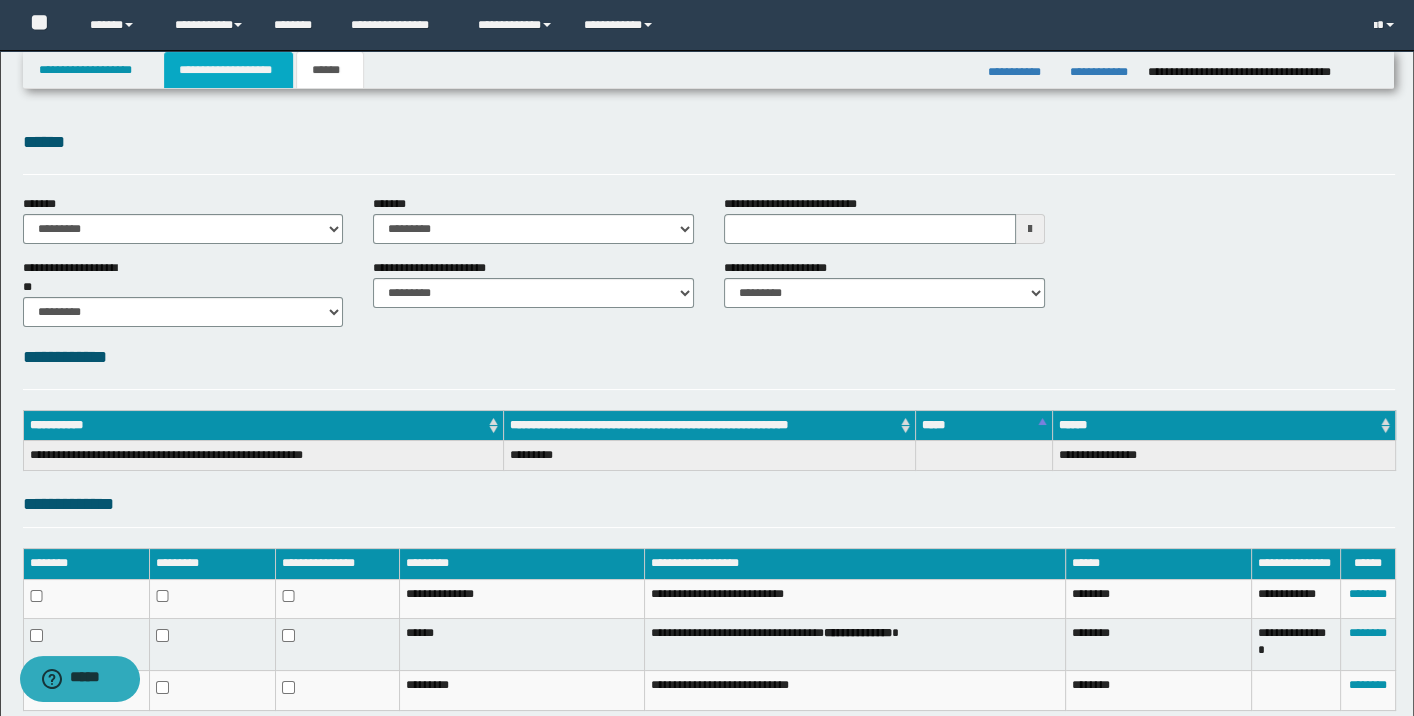 click on "**********" at bounding box center [228, 70] 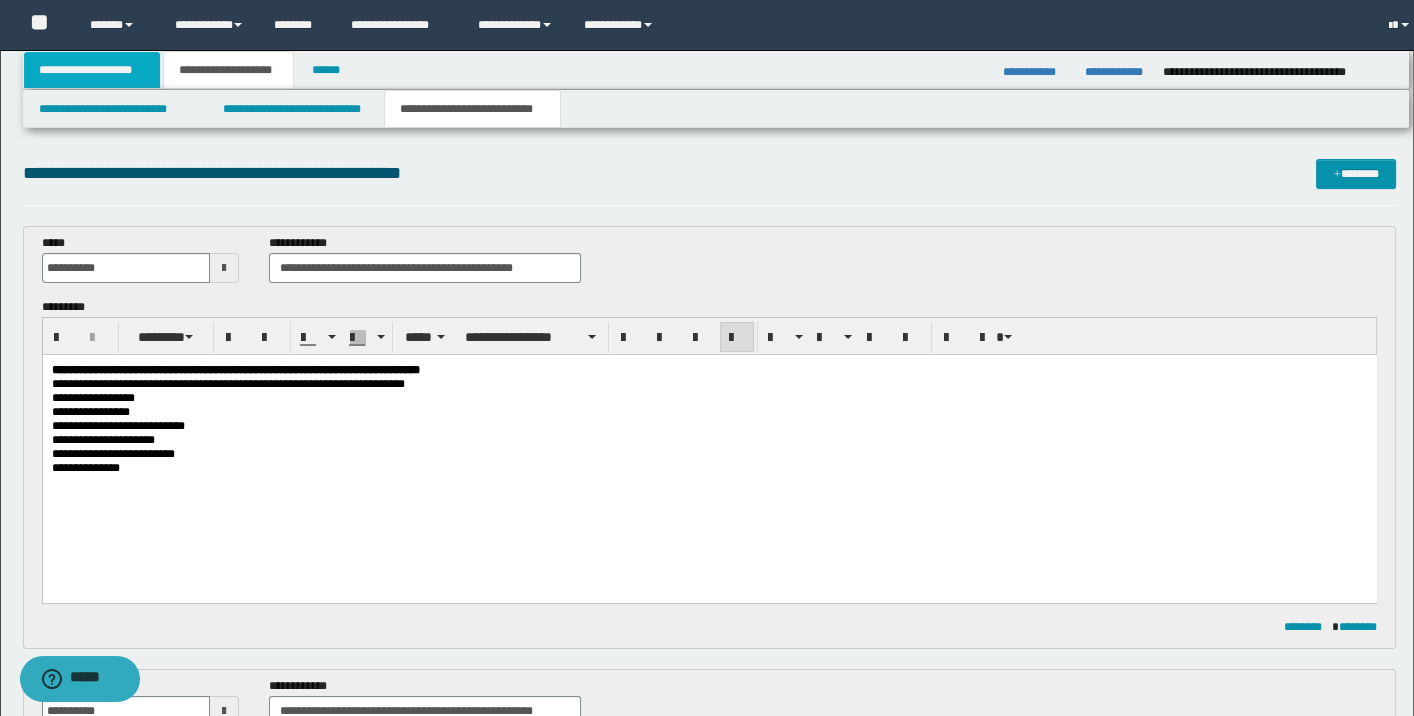 click on "**********" at bounding box center (92, 70) 